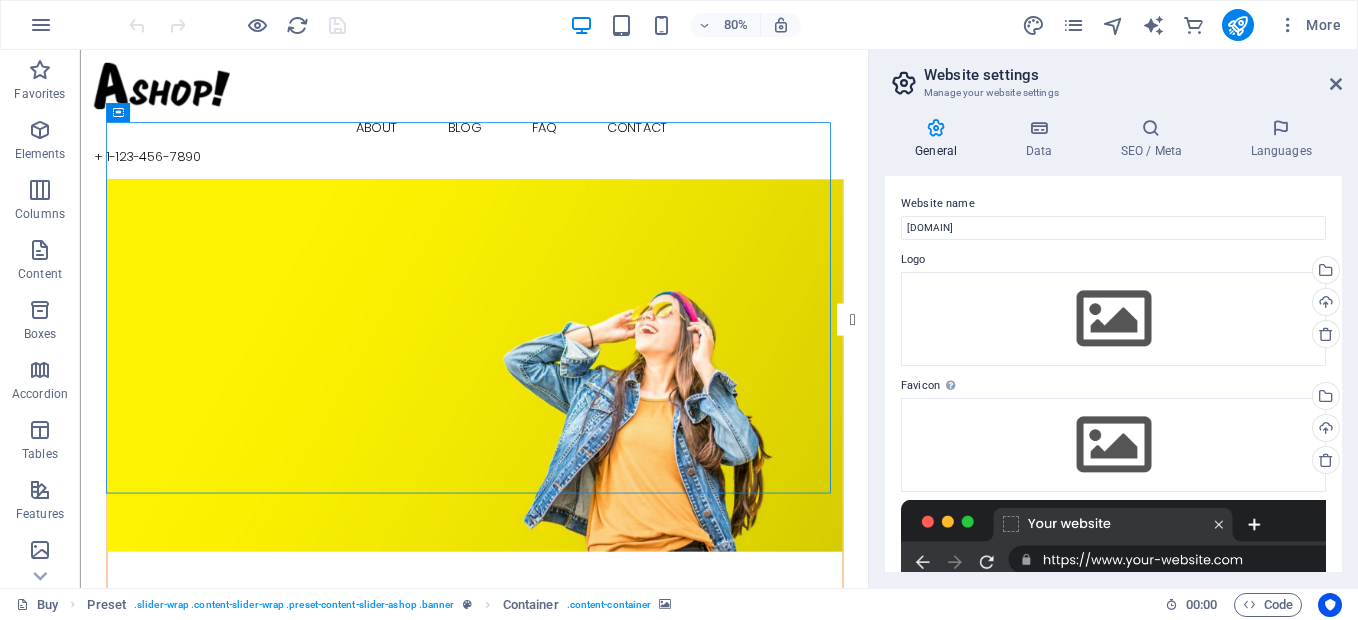 scroll, scrollTop: 0, scrollLeft: 0, axis: both 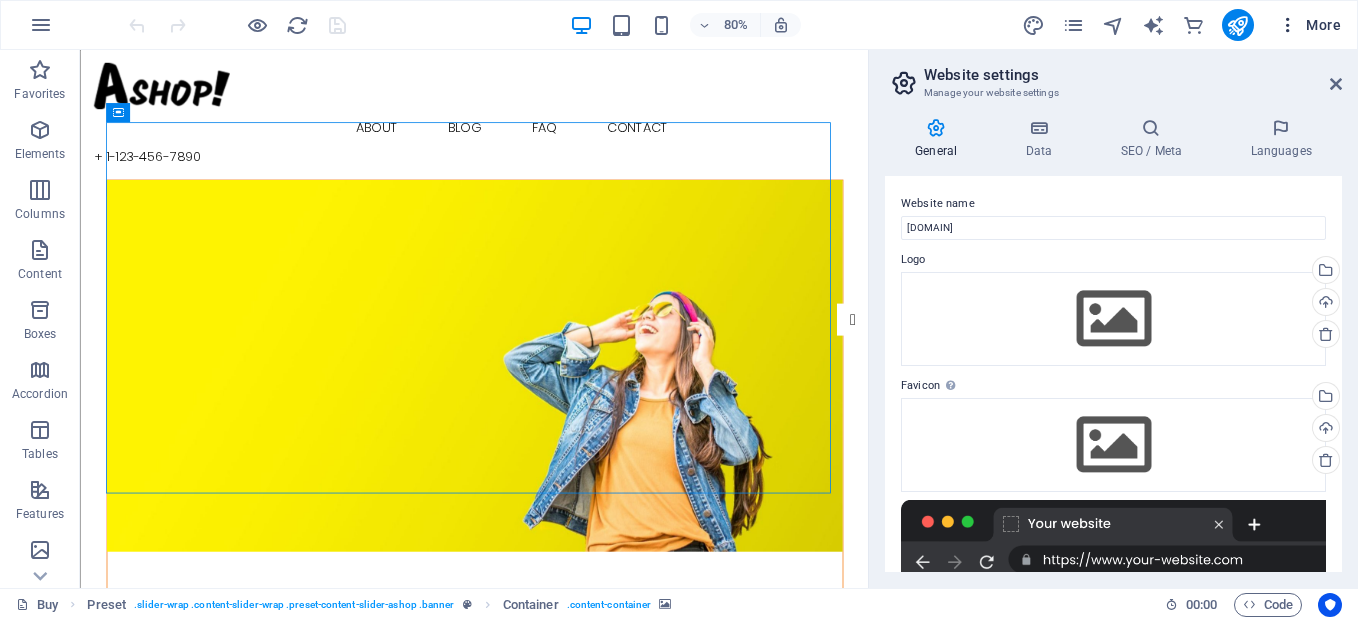 click at bounding box center [1288, 25] 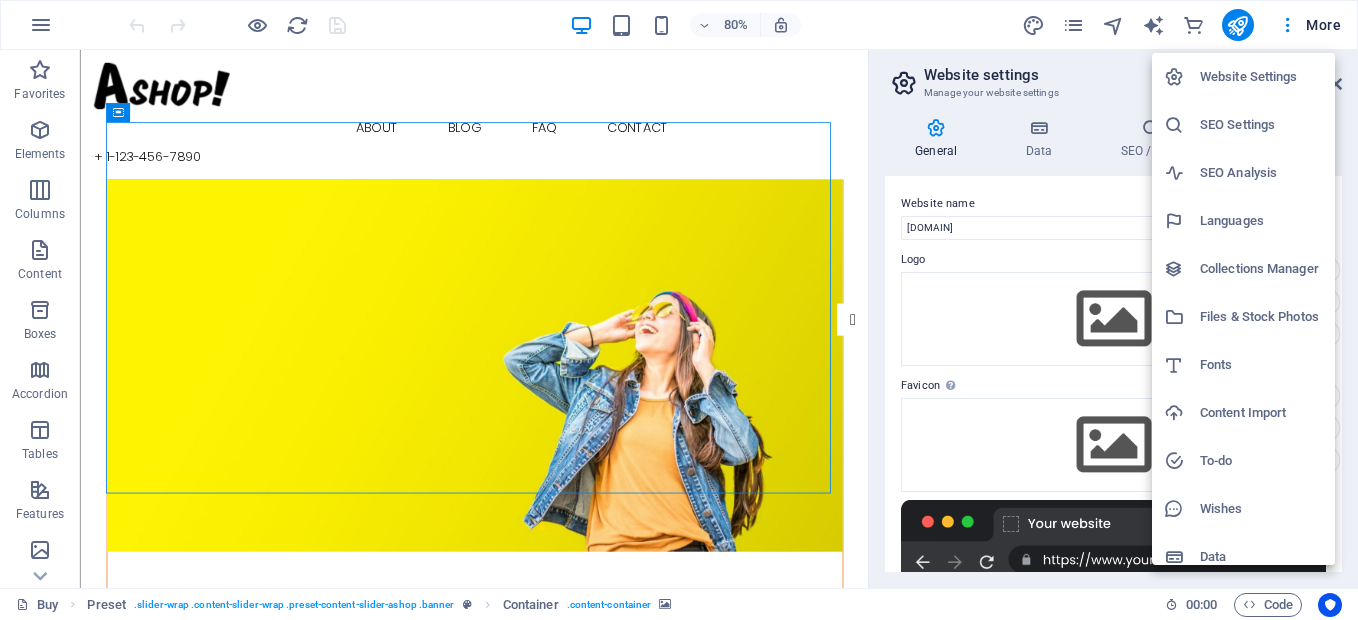 click at bounding box center (679, 310) 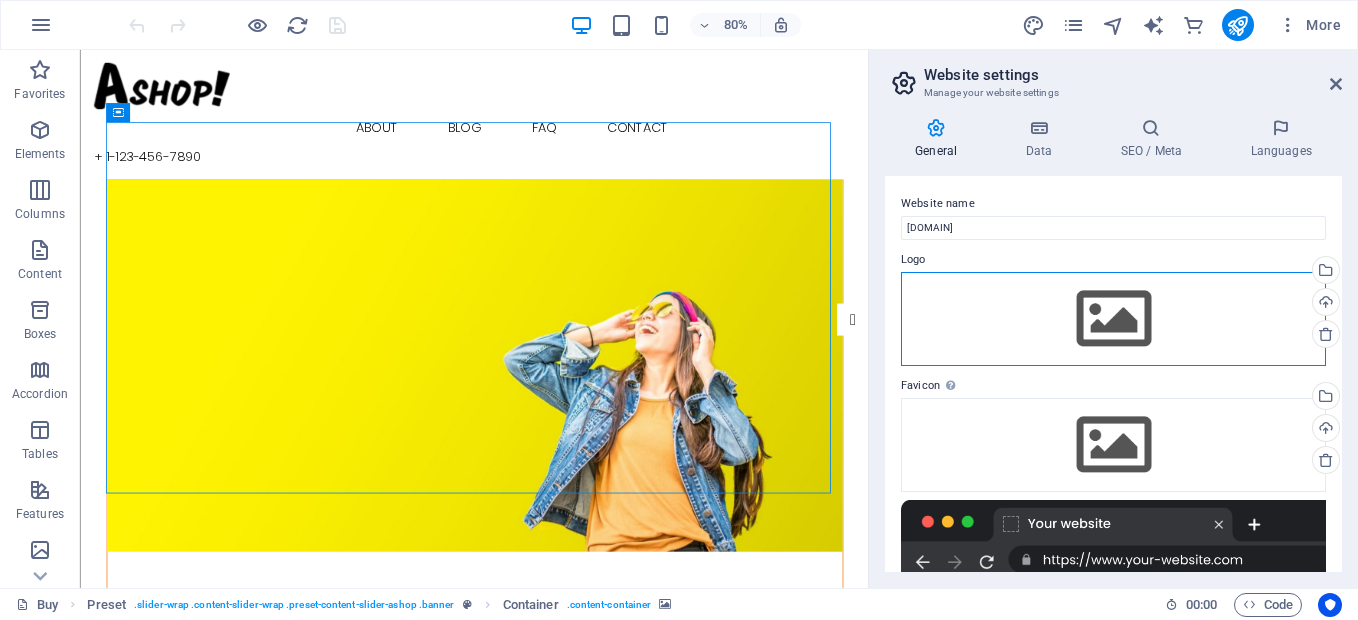 click on "Drag files here, click to choose files or select files from Files or our free stock photos & videos" at bounding box center [1113, 319] 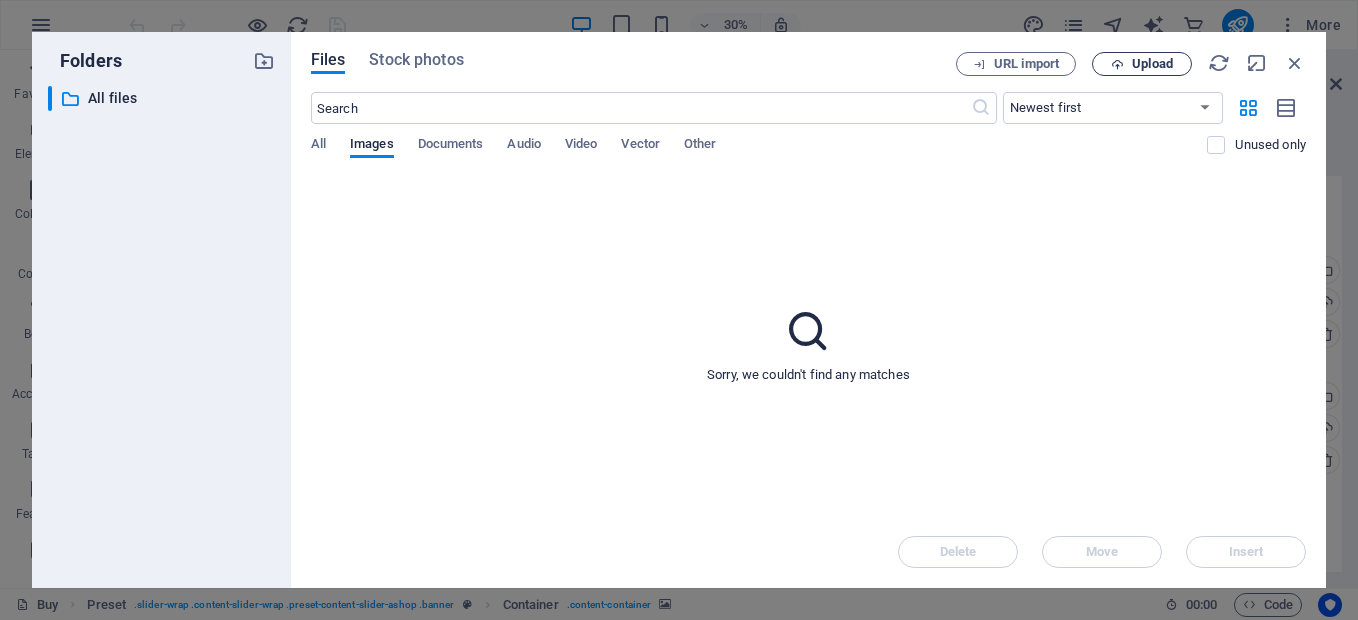 click at bounding box center [1117, 64] 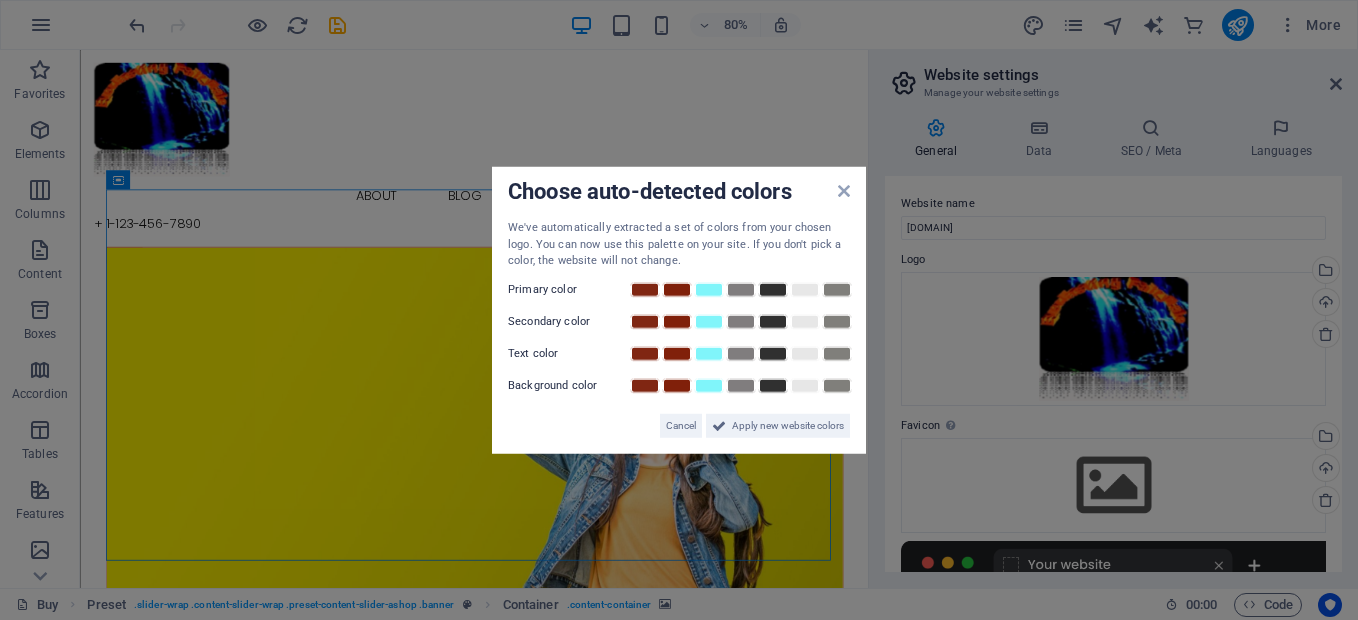 click on "Choose auto-detected colors We've automatically extracted a set of colors from your chosen logo. You can now use this palette on your site. If you don't pick a color, the website will not change.  Primary color Secondary color Text color Background color Cancel Apply new website colors" at bounding box center (679, 310) 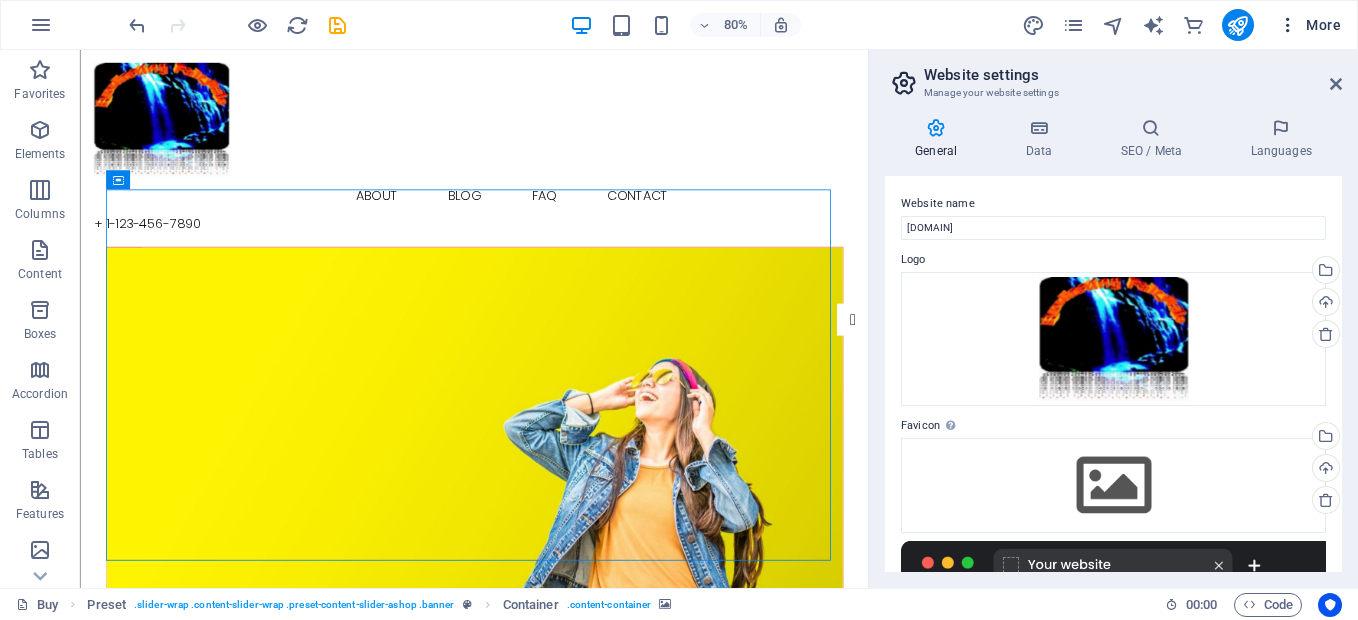 click at bounding box center [1288, 25] 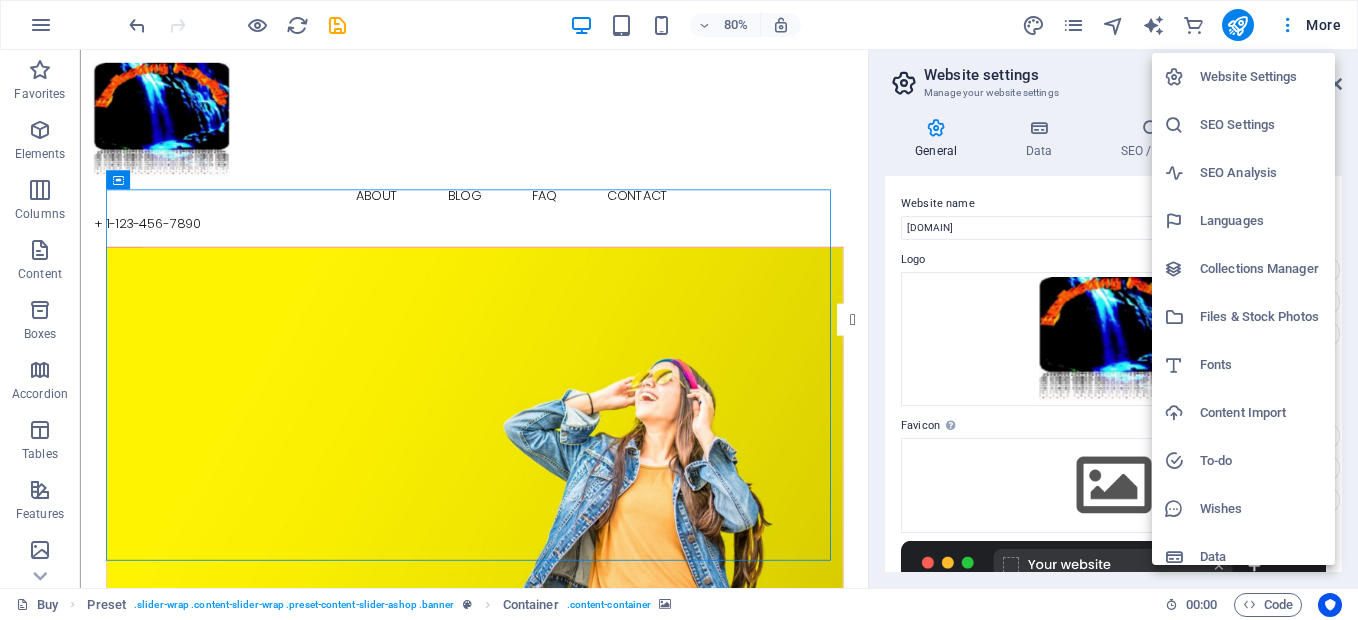 click on "Website Settings" at bounding box center (1261, 77) 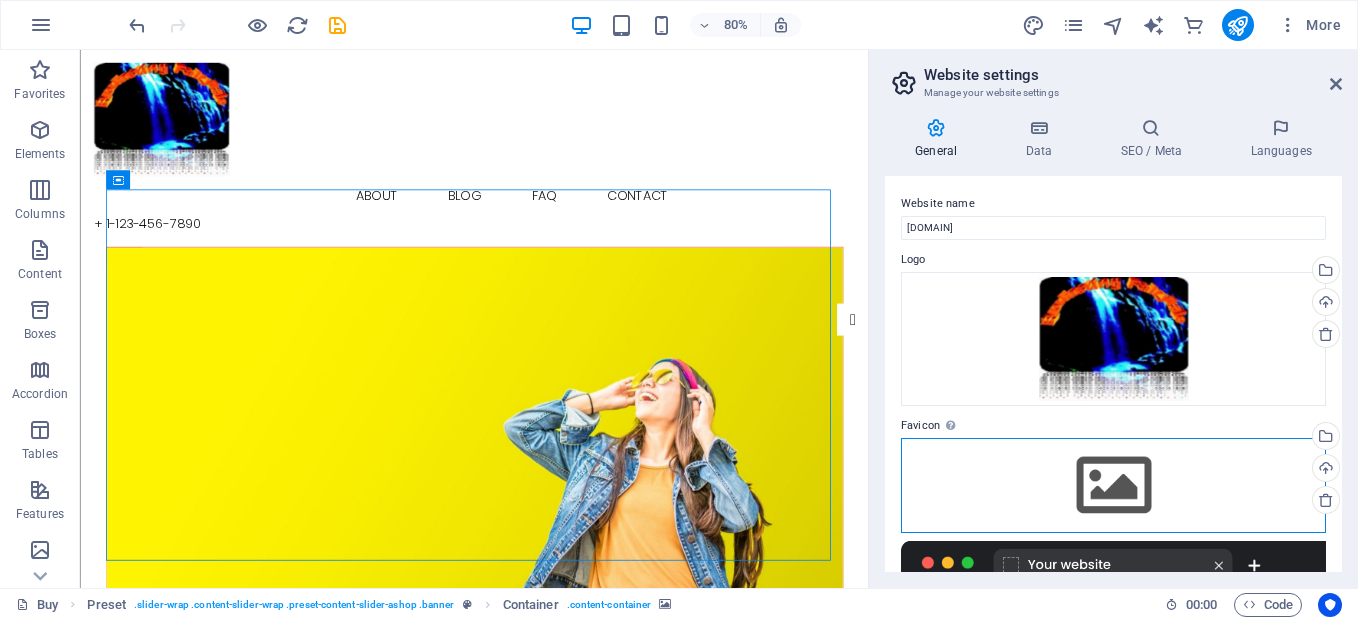 click on "Drag files here, click to choose files or select files from Files or our free stock photos & videos" at bounding box center (1113, 485) 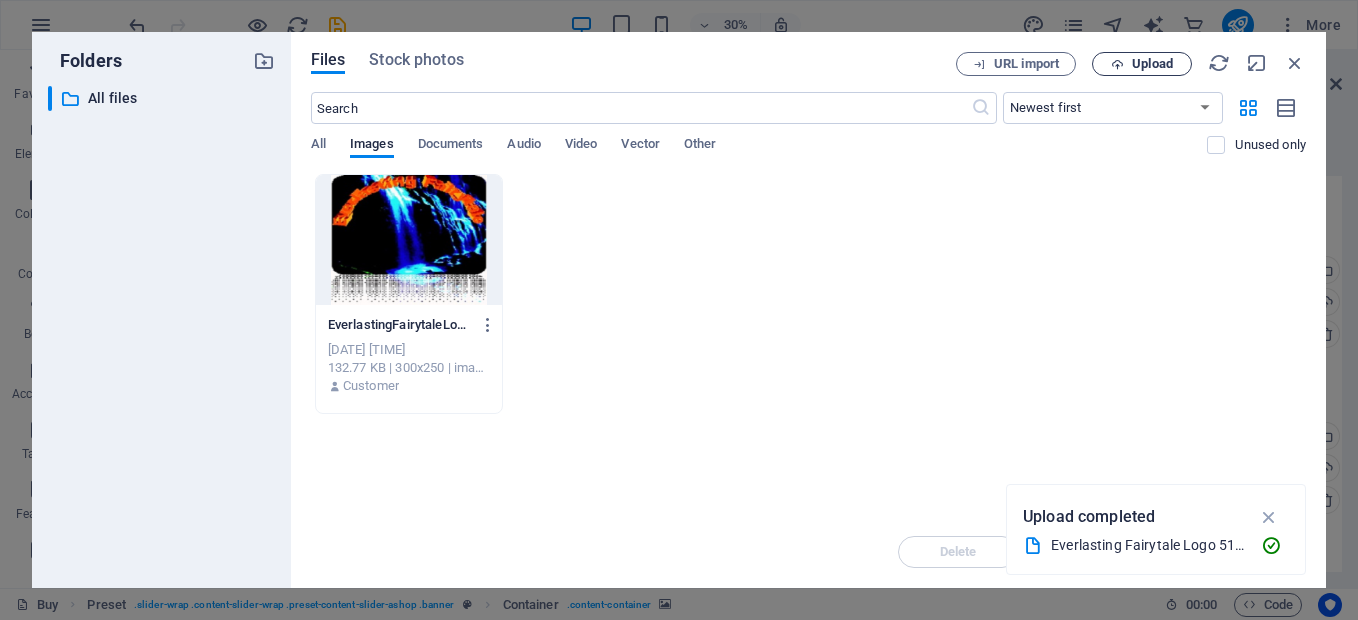 click on "Upload" at bounding box center [1152, 64] 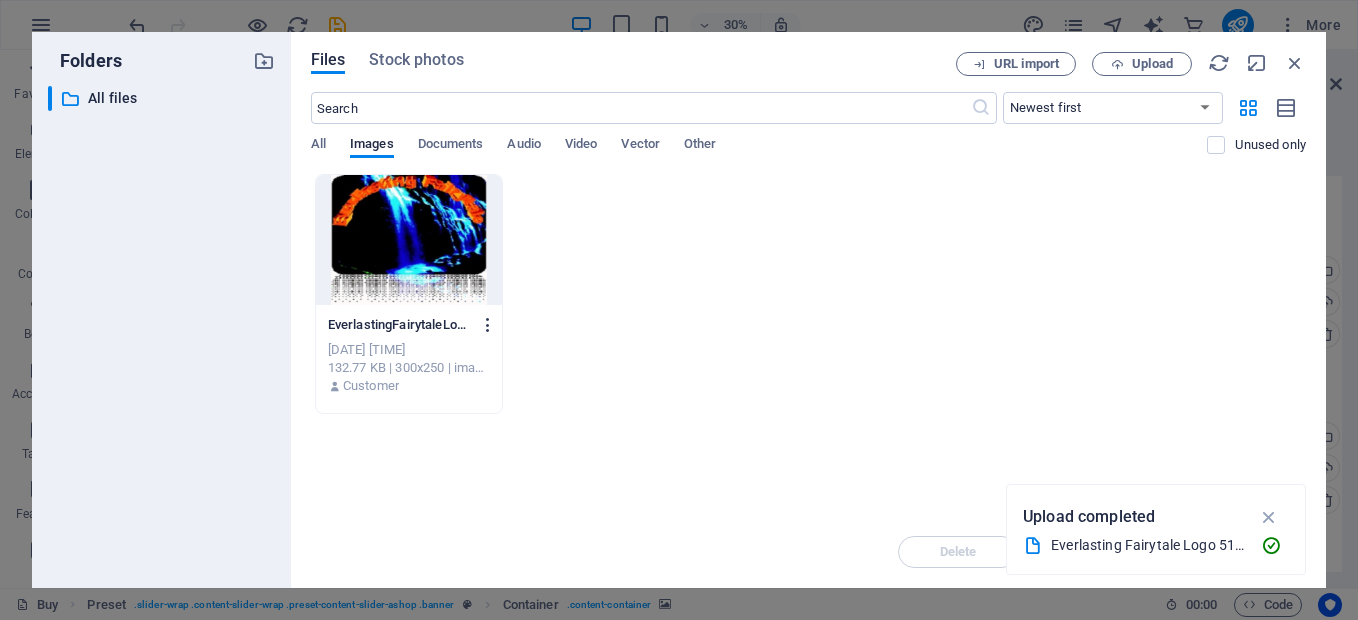 click at bounding box center (484, 325) 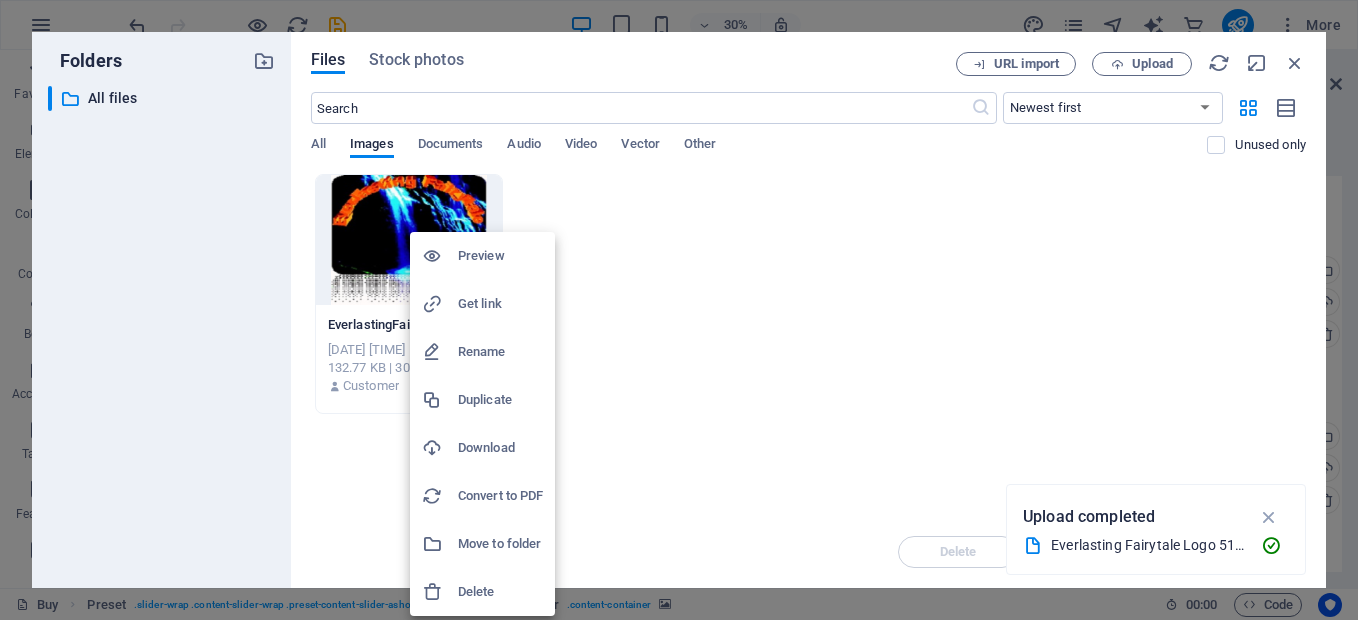 click at bounding box center [679, 310] 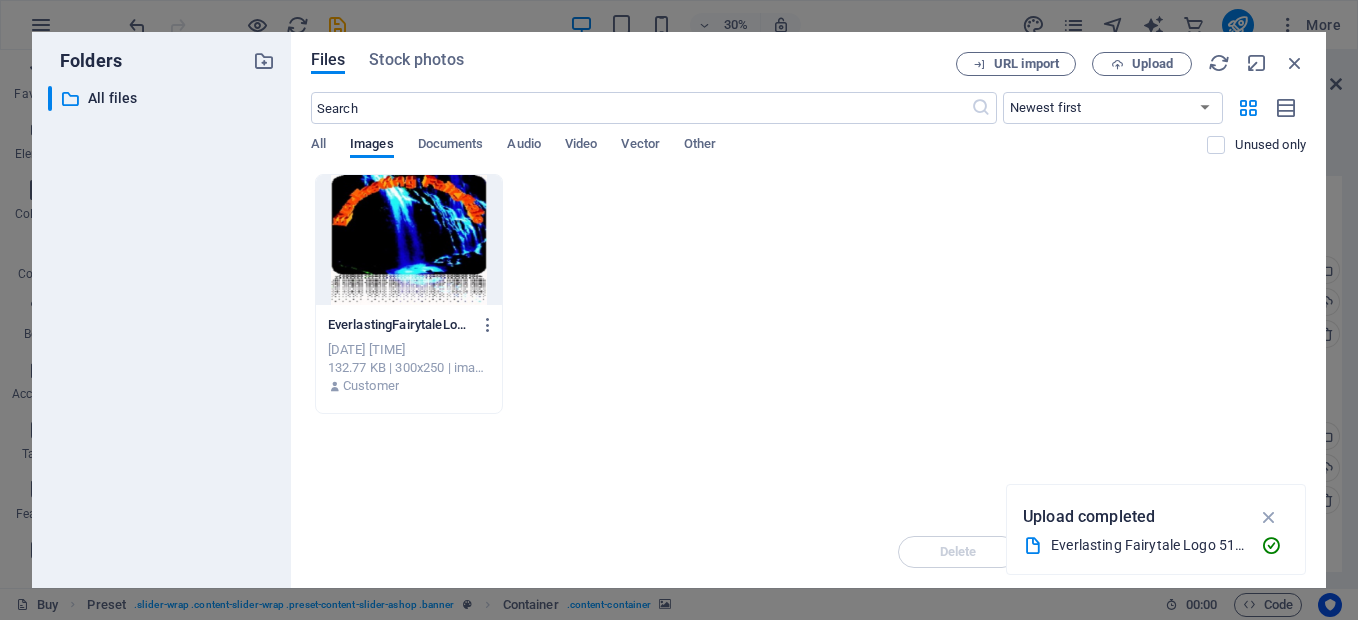 click at bounding box center [409, 240] 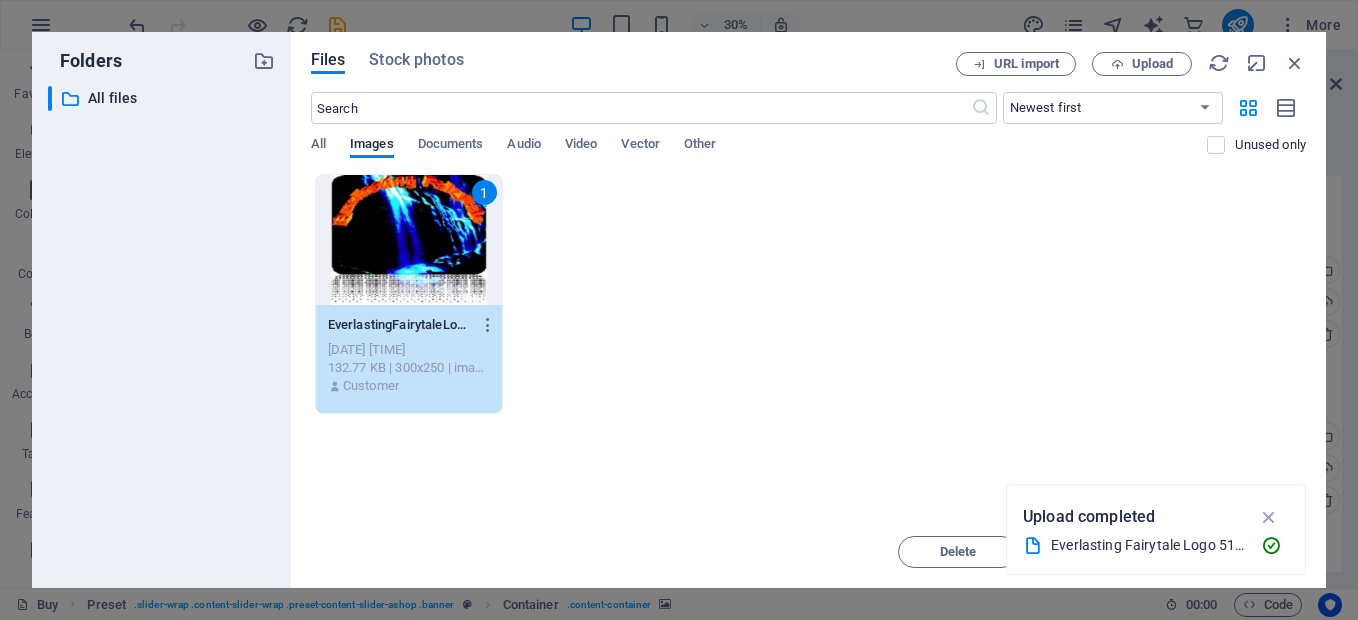 click on "Everlasting Fairytale Logo  512x512.png" at bounding box center [1148, 545] 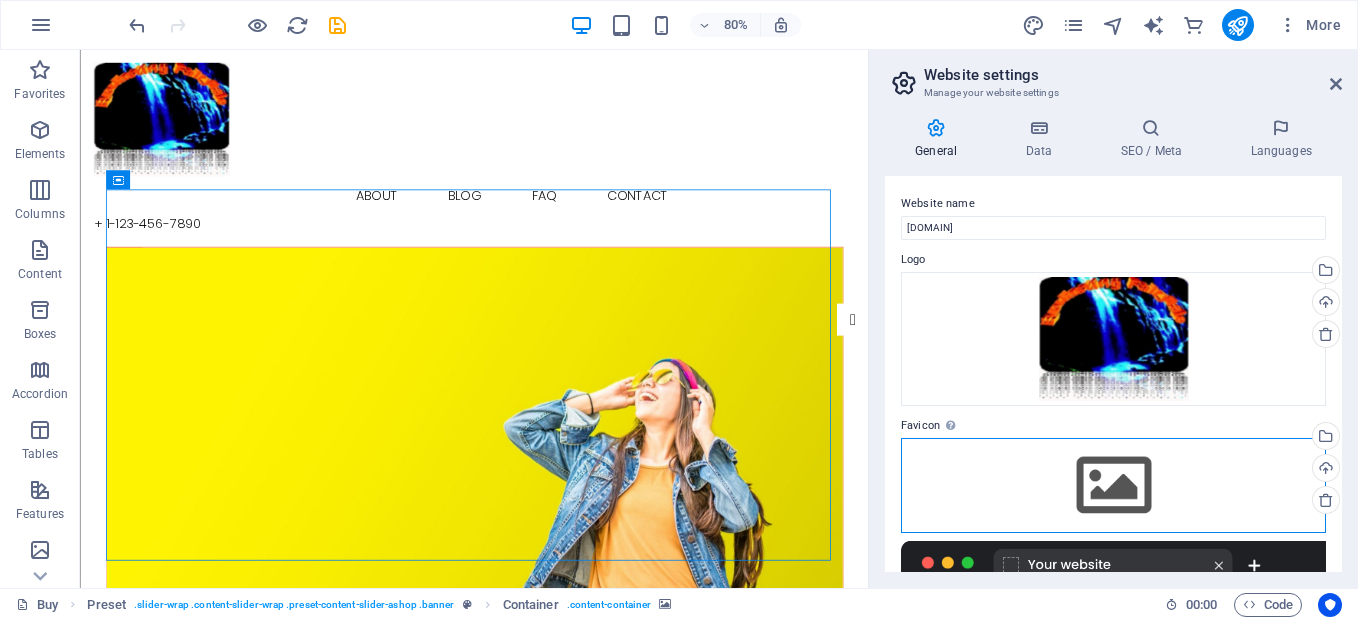 click on "Drag files here, click to choose files or select files from Files or our free stock photos & videos" at bounding box center [1113, 485] 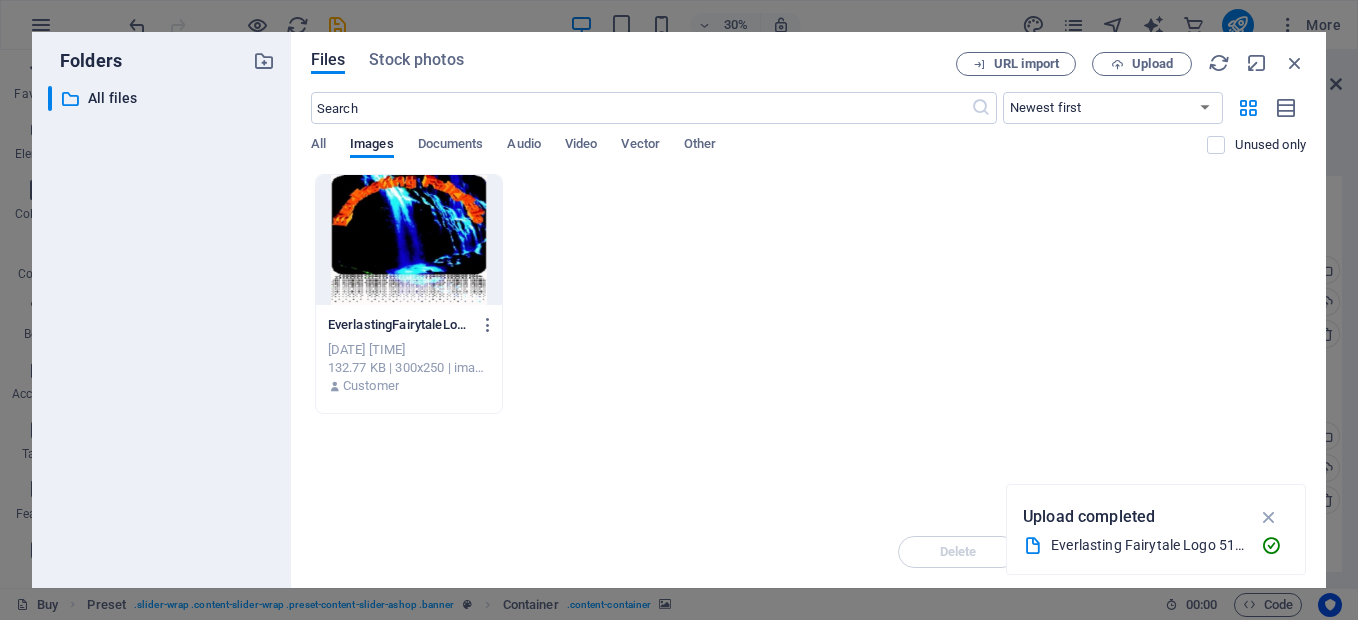 click at bounding box center [409, 240] 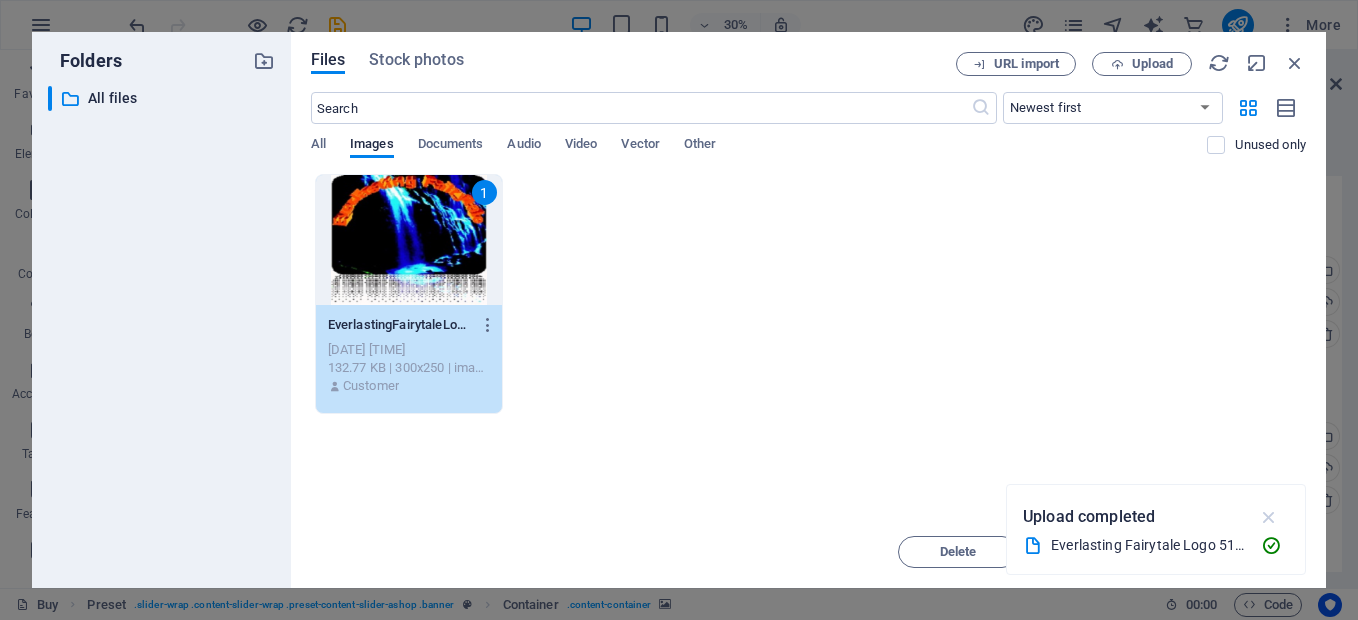 click at bounding box center [1269, 517] 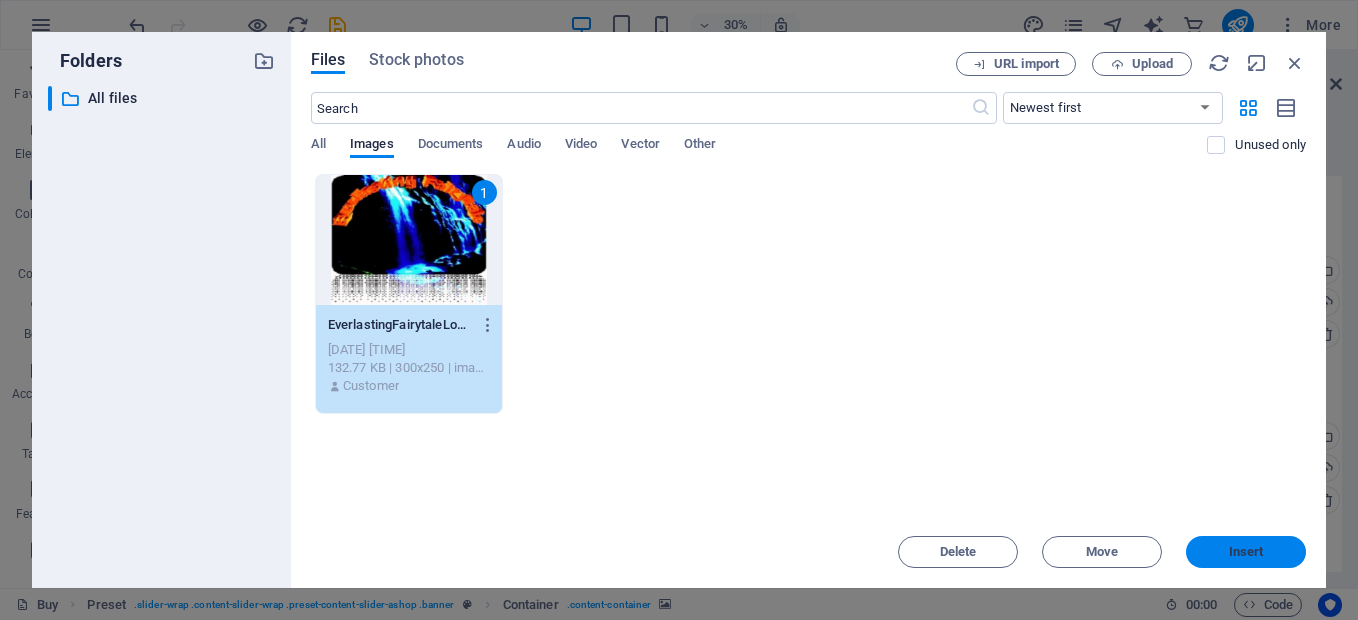 click on "Insert" at bounding box center [1246, 552] 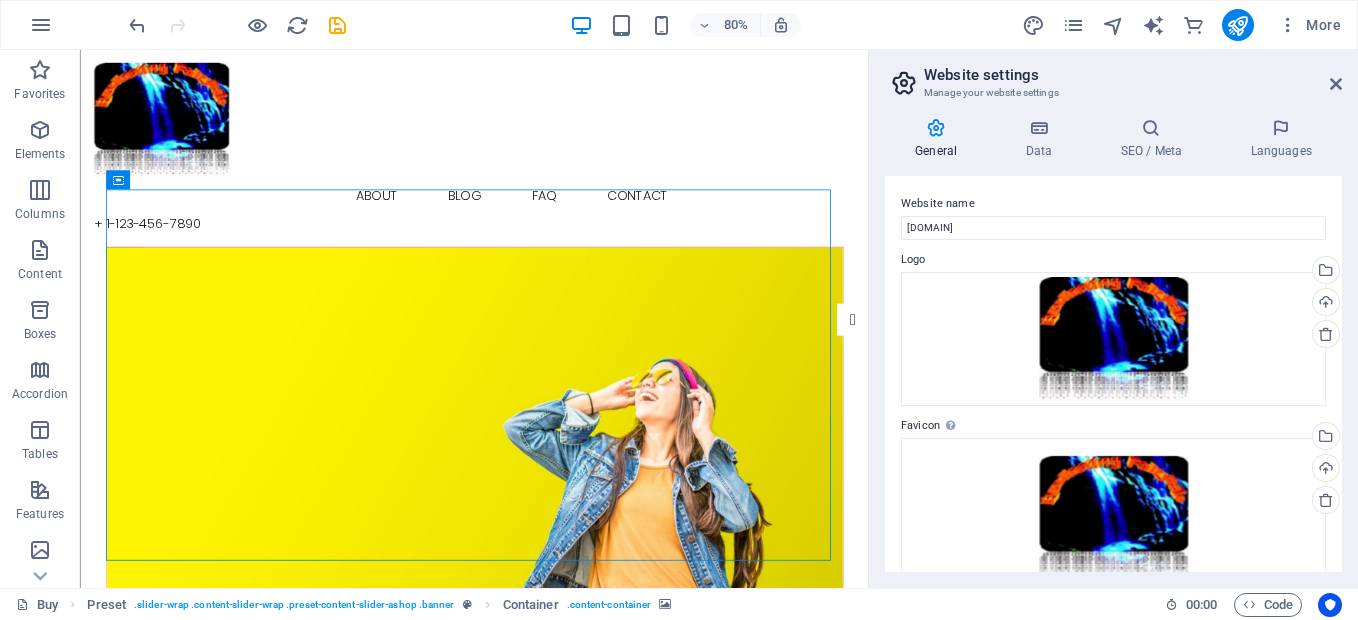 scroll, scrollTop: 543, scrollLeft: 0, axis: vertical 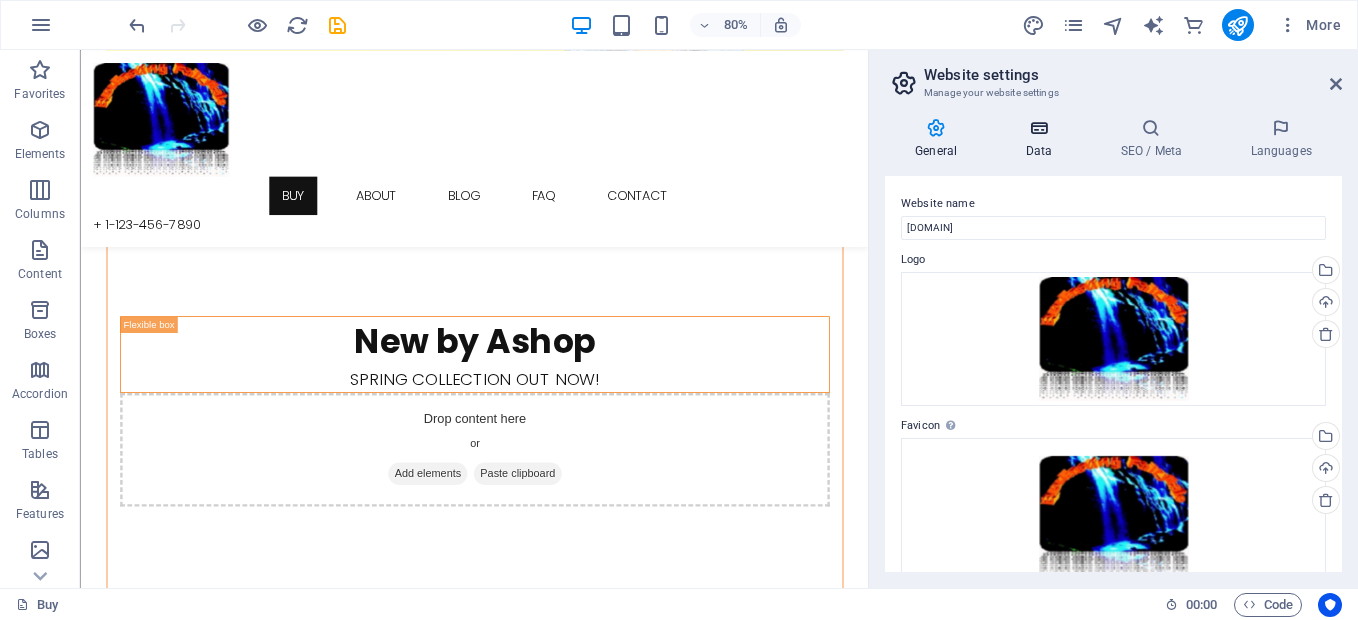 click on "Data" at bounding box center (1042, 139) 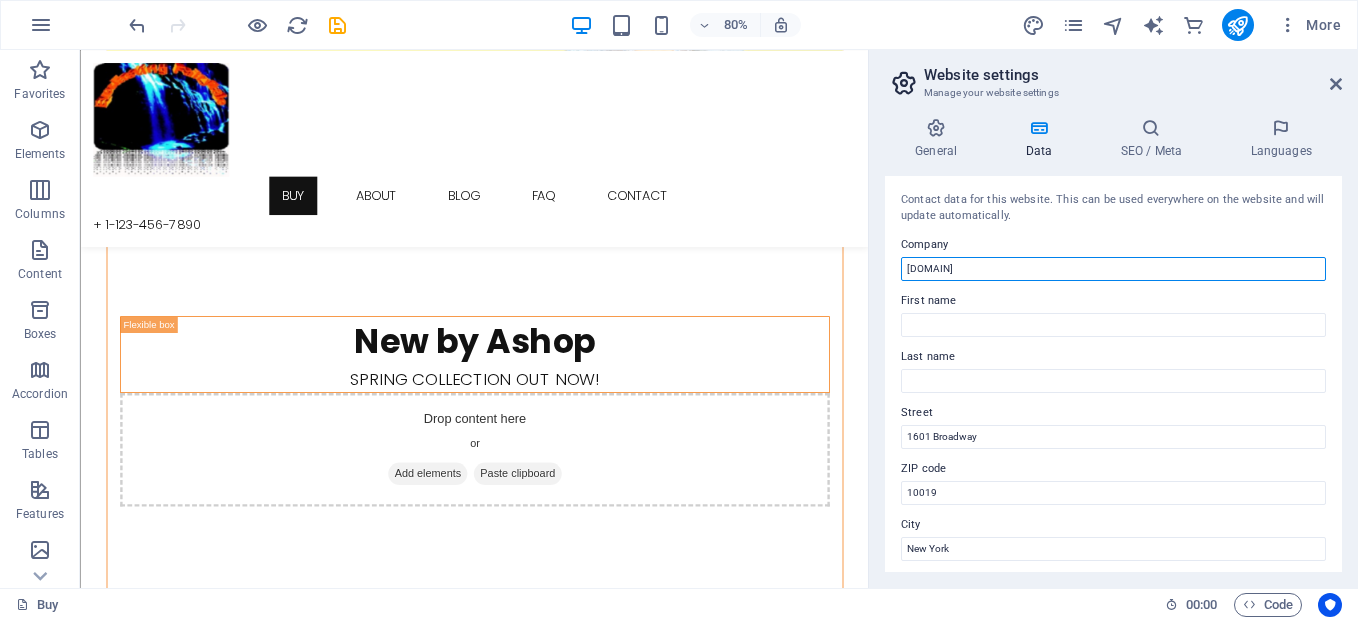click on "[DOMAIN]" at bounding box center (1113, 269) 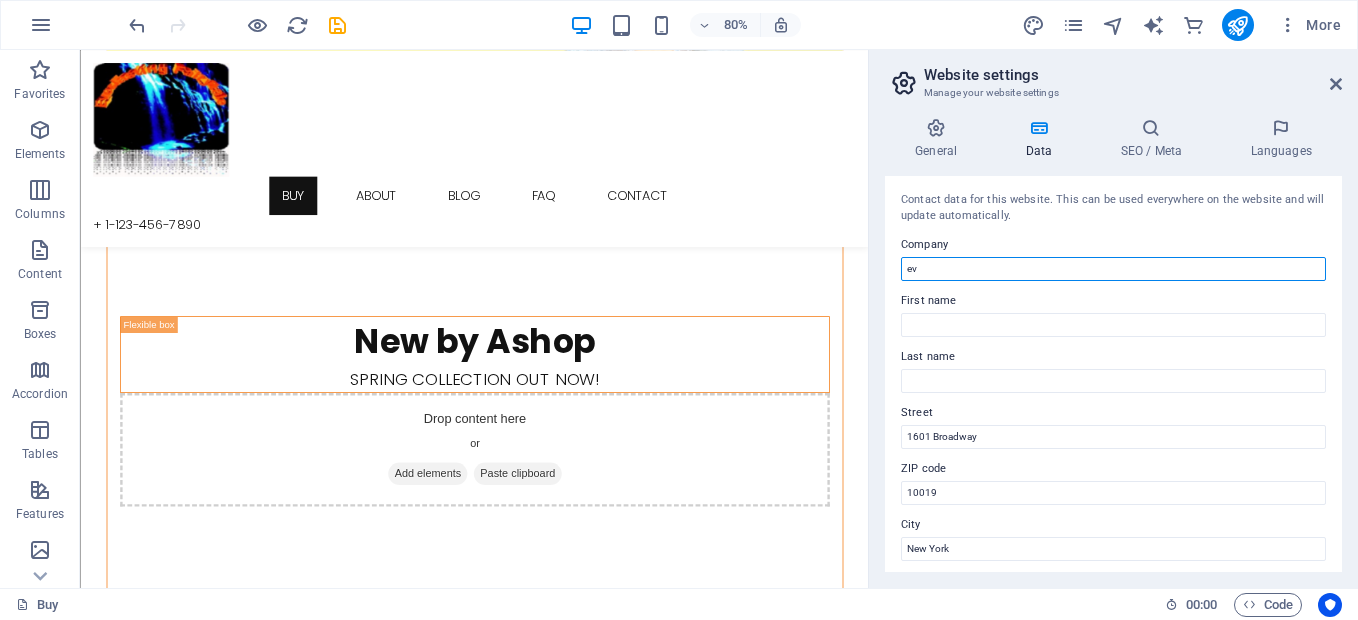 type on "e" 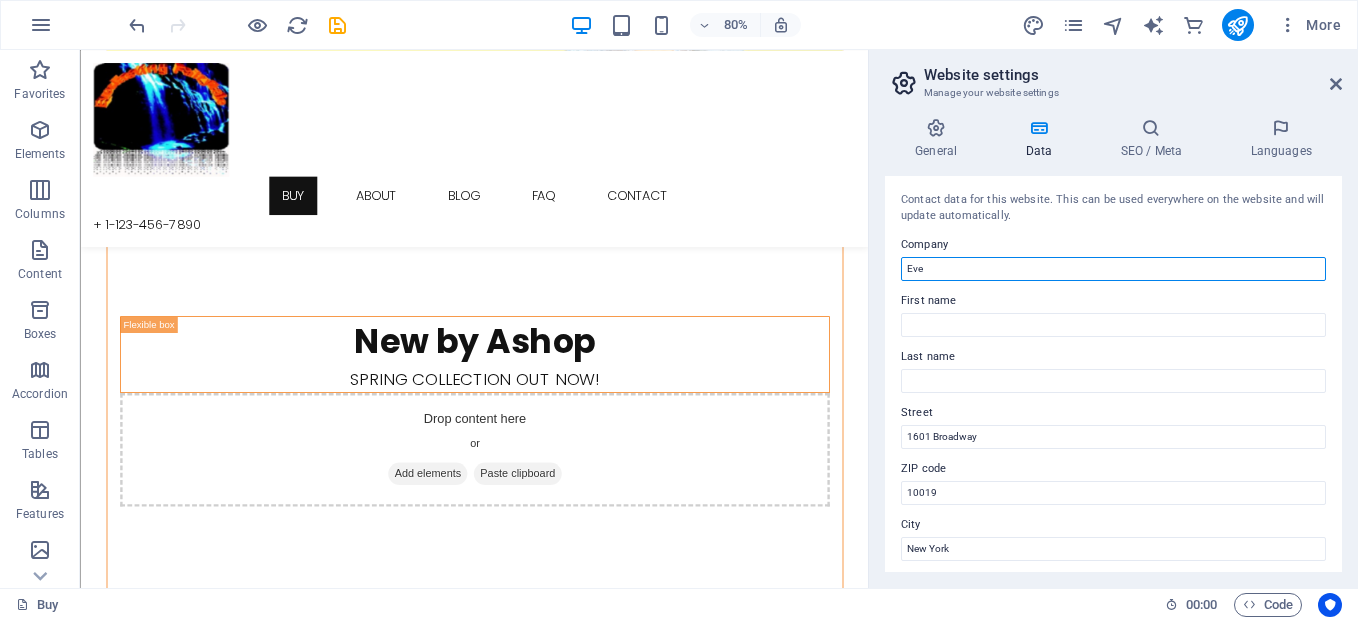 type on "[COMPANY], Ltd." 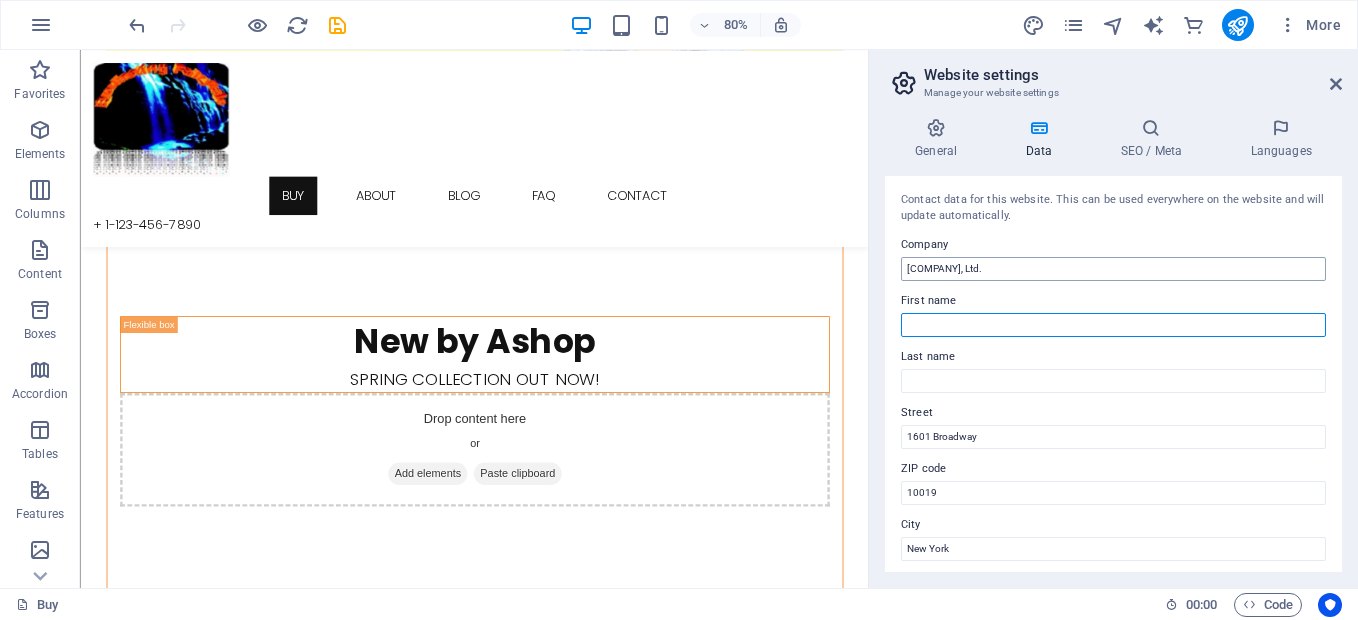 type on "[FIRST]" 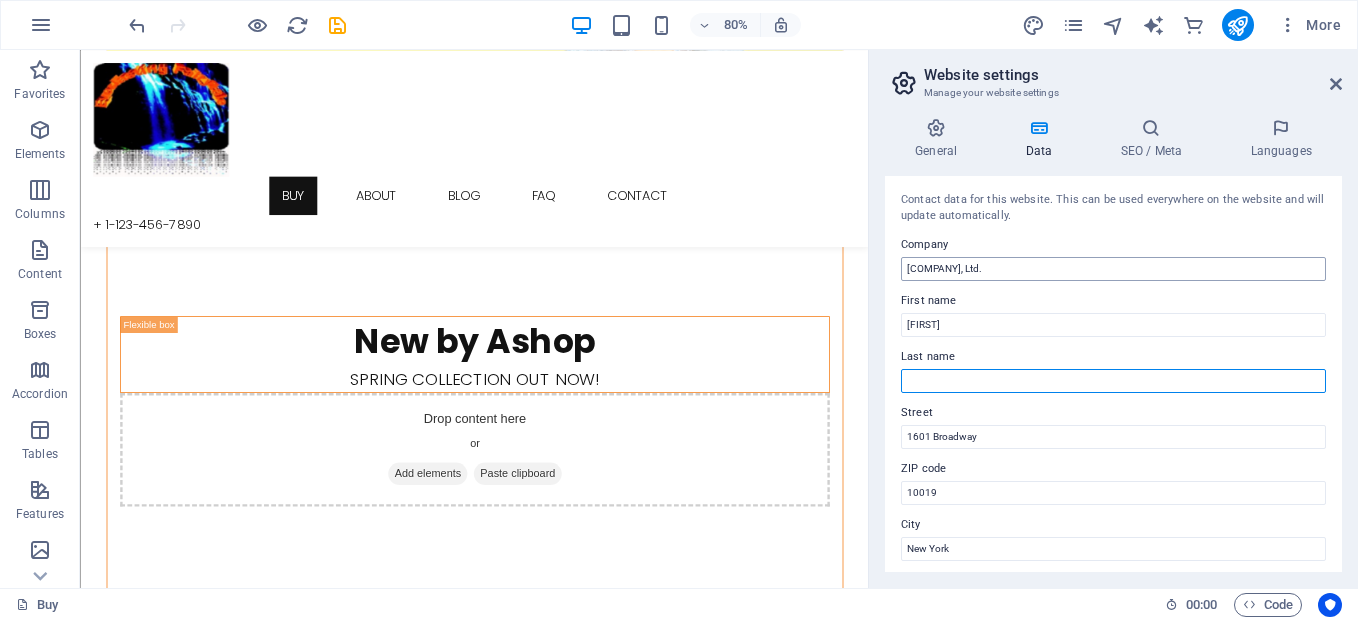 type on "[PERSON]" 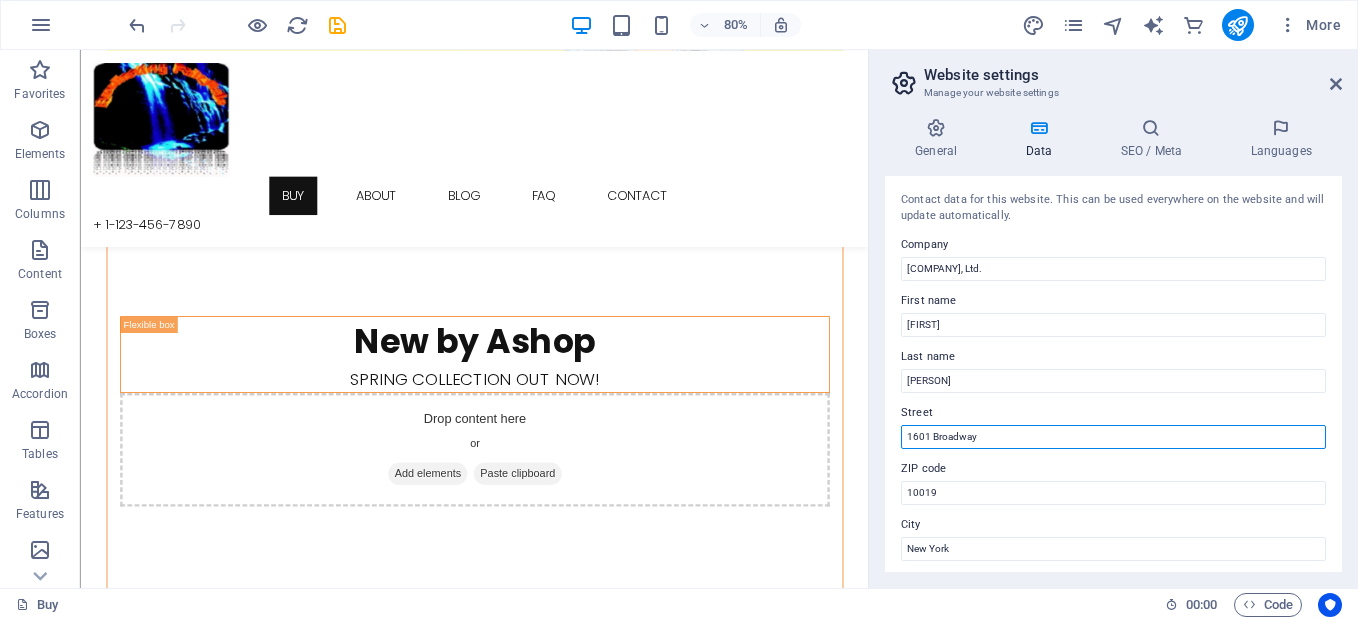 click on "1601 Broadway" at bounding box center [1113, 437] 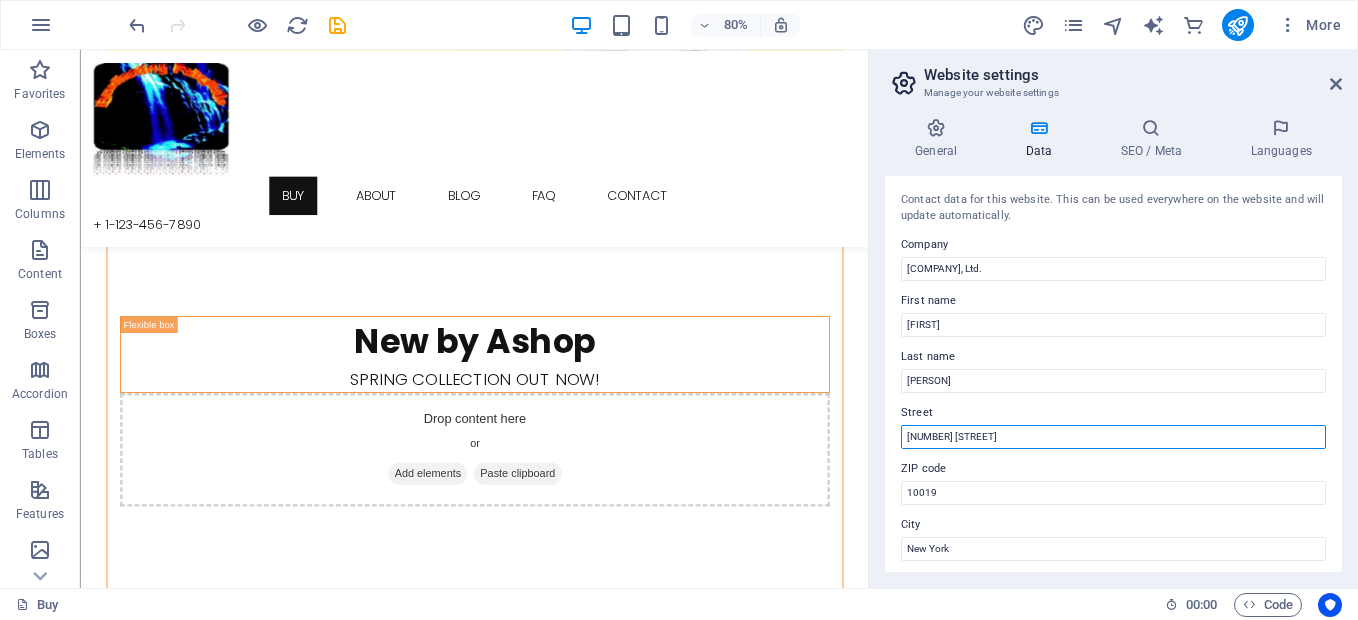 click on "[NUMBER] [STREET]" at bounding box center (1113, 437) 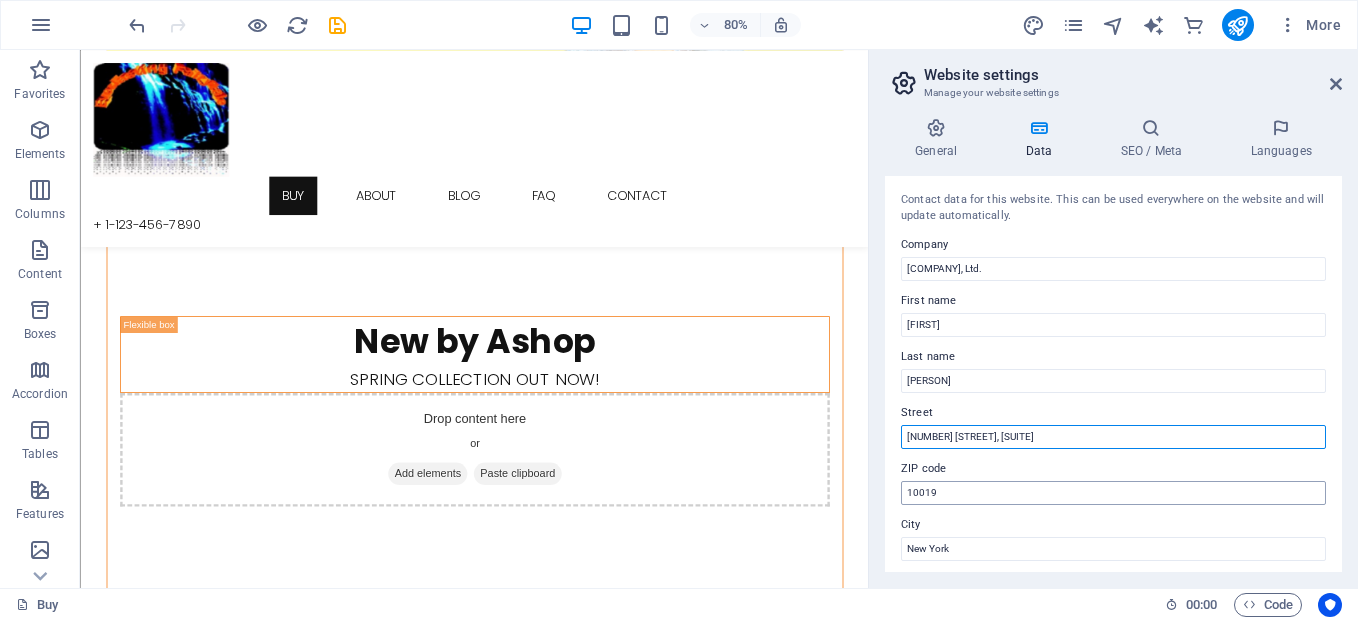 type on "[NUMBER] [STREET], [SUITE]" 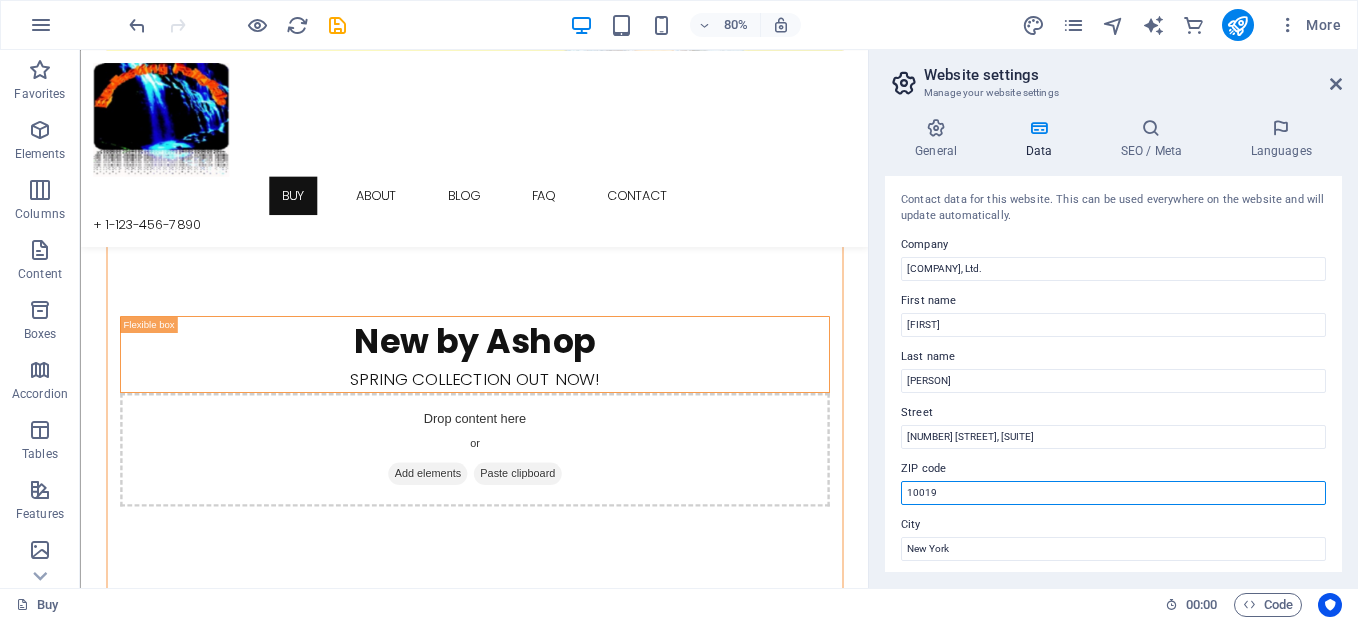 click on "10019" at bounding box center (1113, 493) 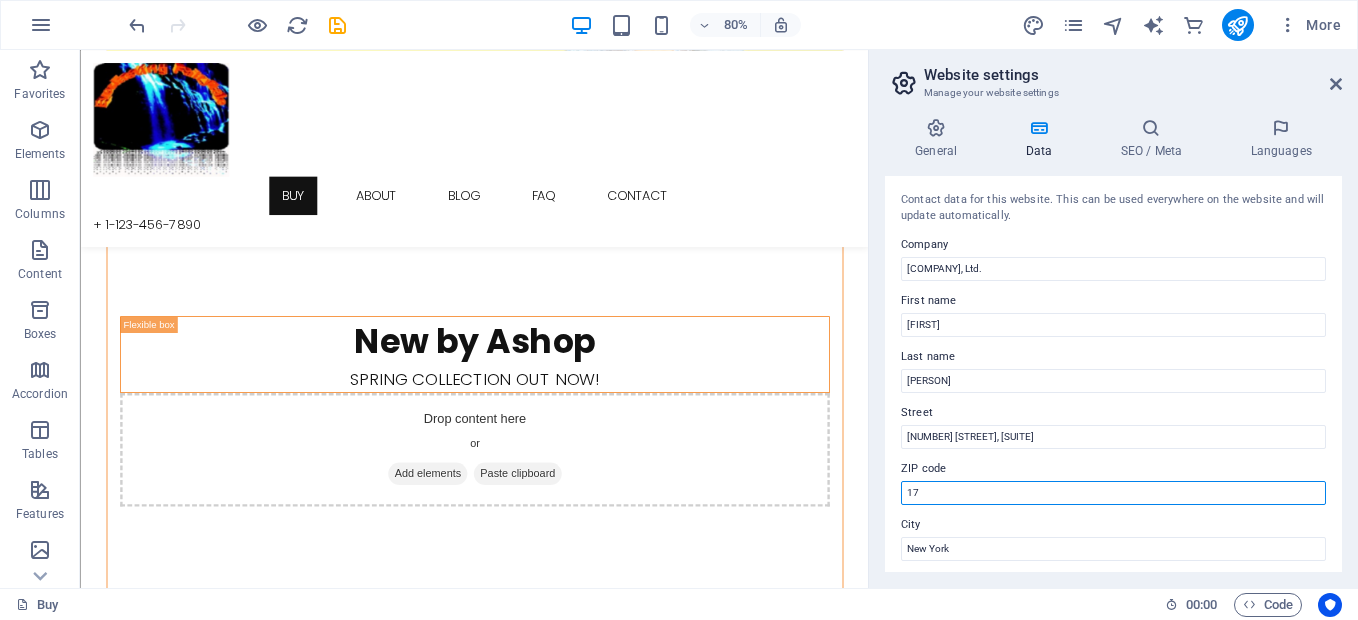 type on "1" 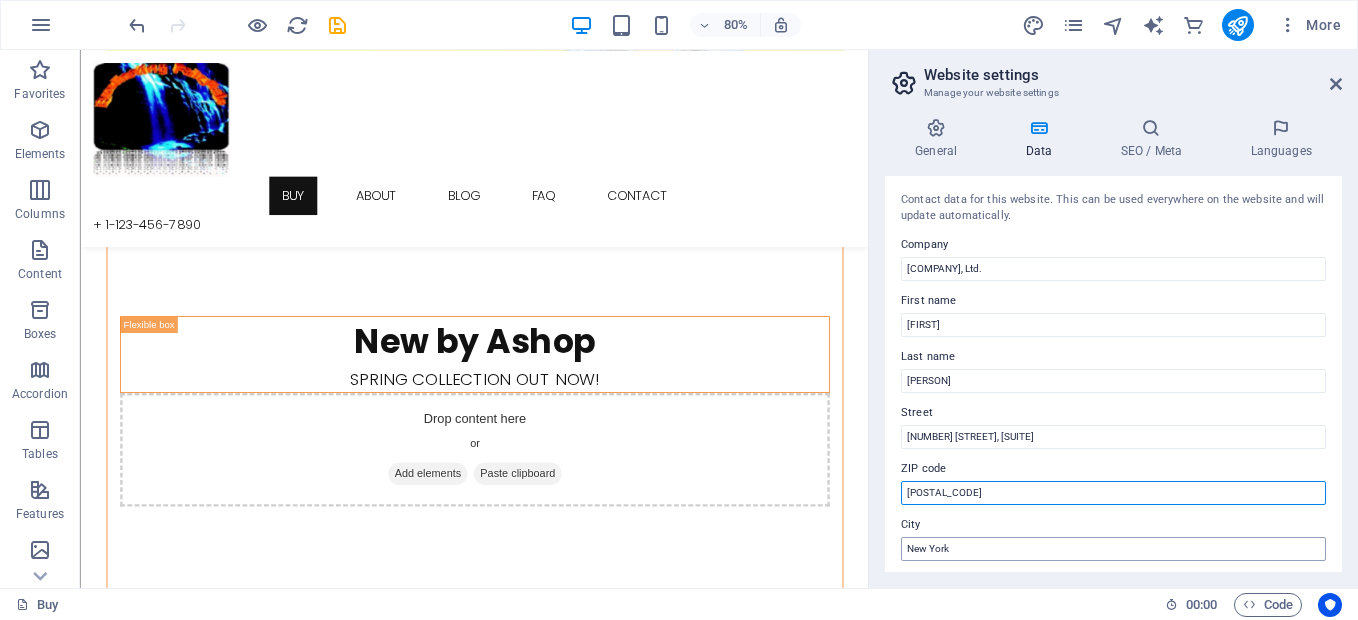 type on "[POSTAL_CODE]" 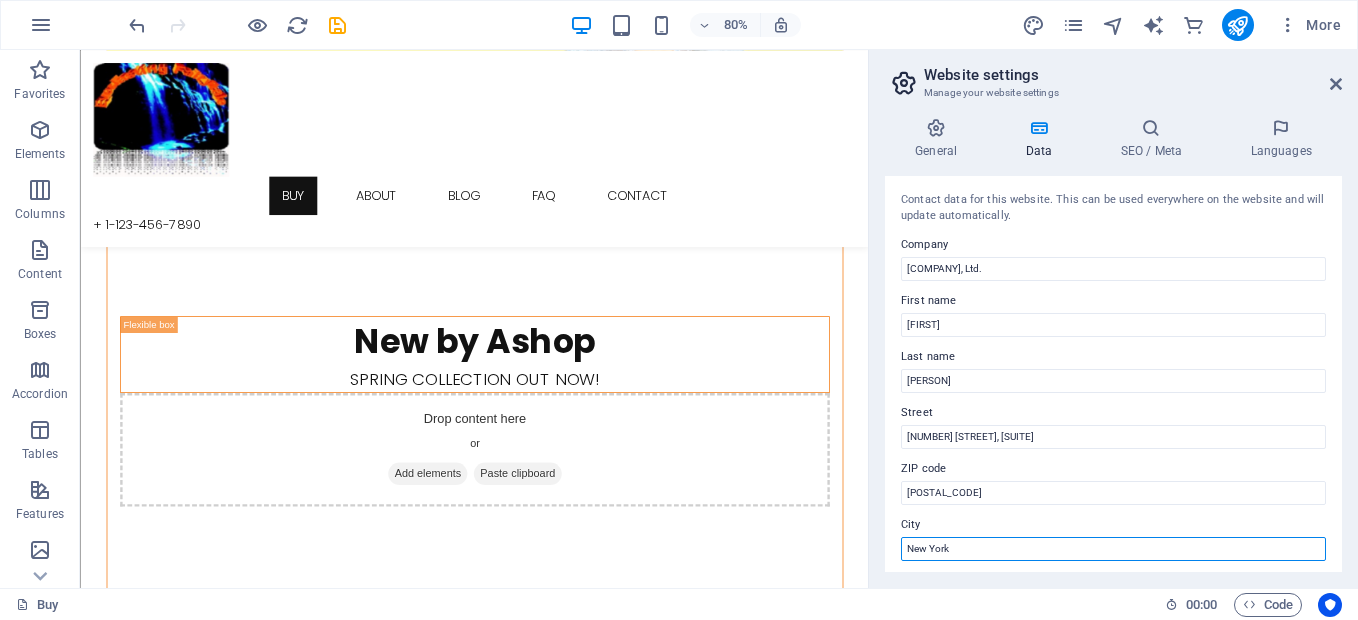 click on "New York" at bounding box center [1113, 549] 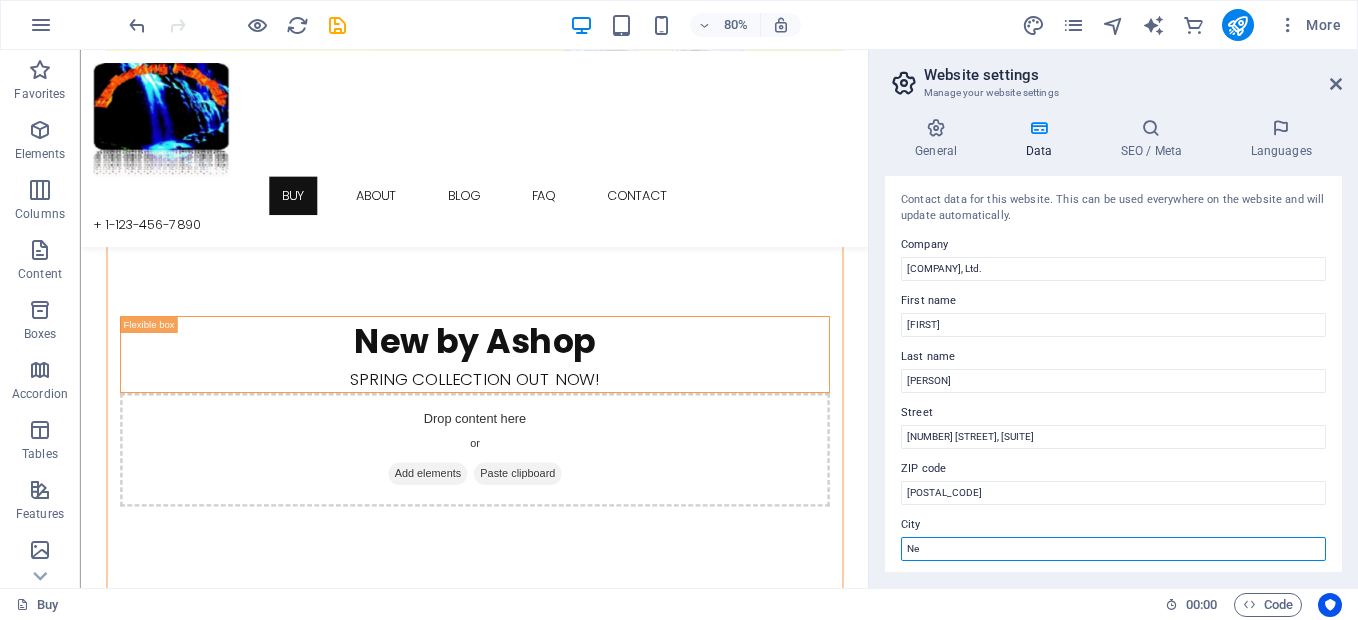type on "N" 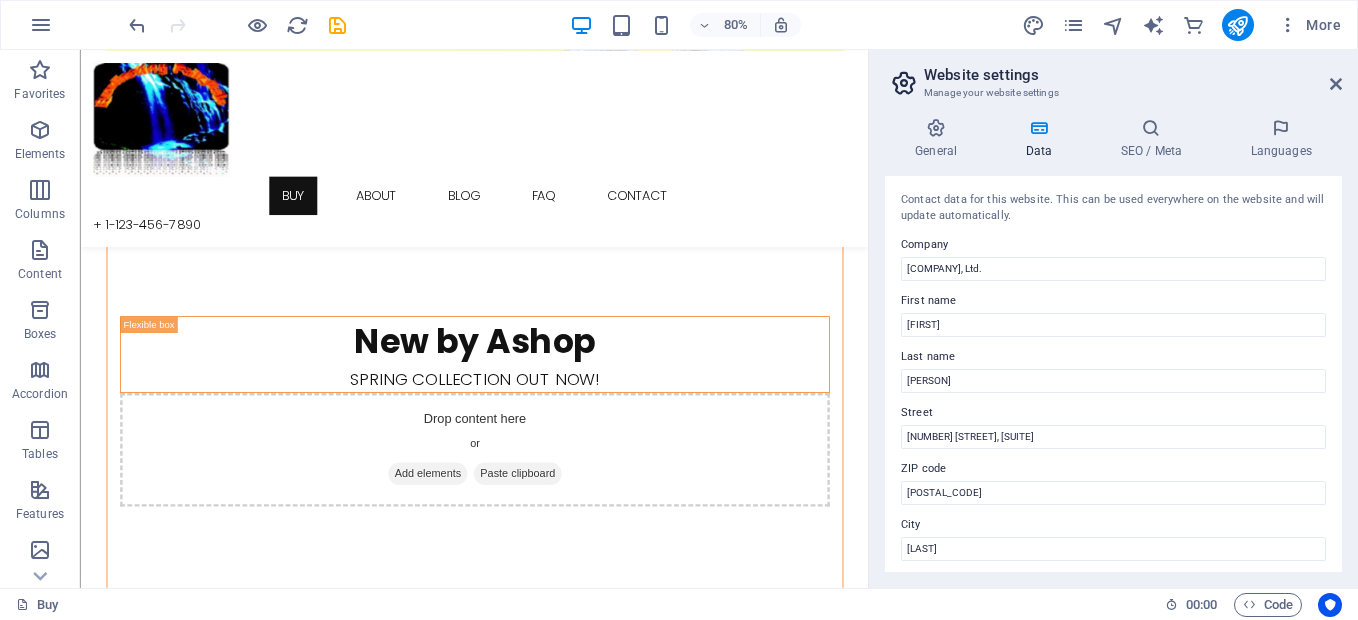 click on "Contact data for this website. This can be used everywhere on the website and will update automatically. Company [COMPANY], Ltd. First name [PERSON] Last name [PERSON] Street [NUMBER] [STREET], [SUITE] ZIP code [POSTAL_CODE] City [CITY] Email [EMAIL] Phone [PHONE] Mobile Fax Custom field 1 Custom field 2 Custom field 3 Custom field 4 Custom field 5 Custom field 6" at bounding box center [1113, 374] 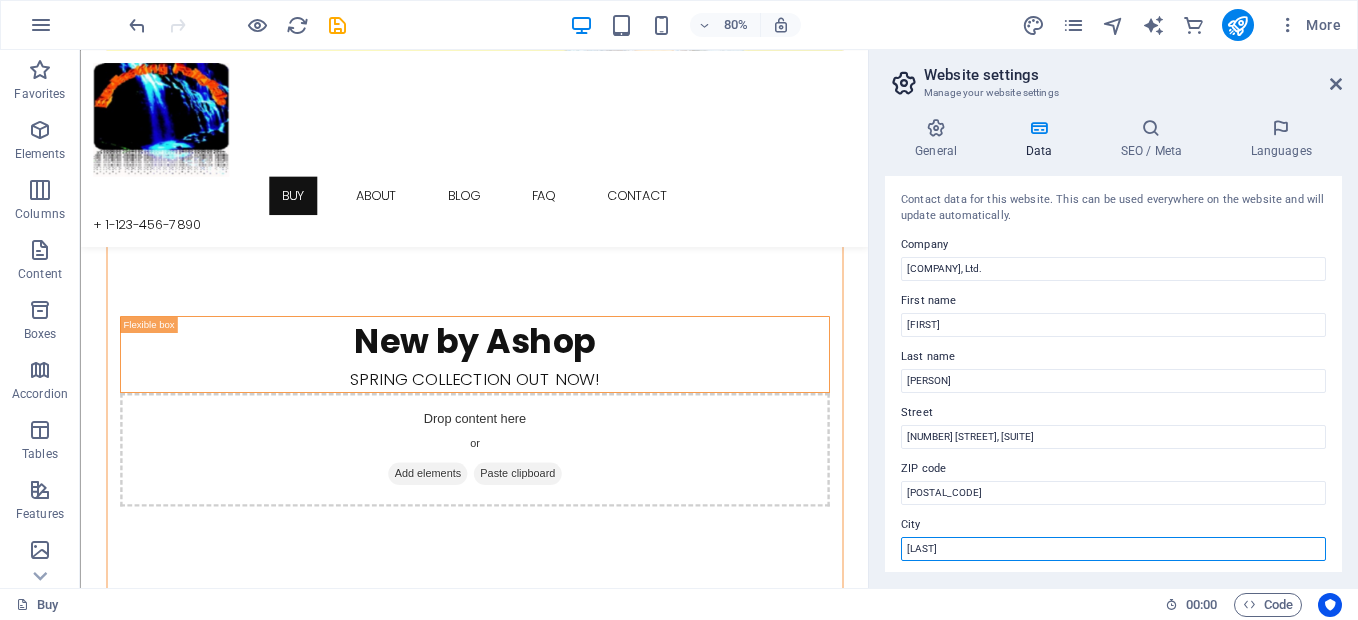click on "[LAST]" at bounding box center (1113, 549) 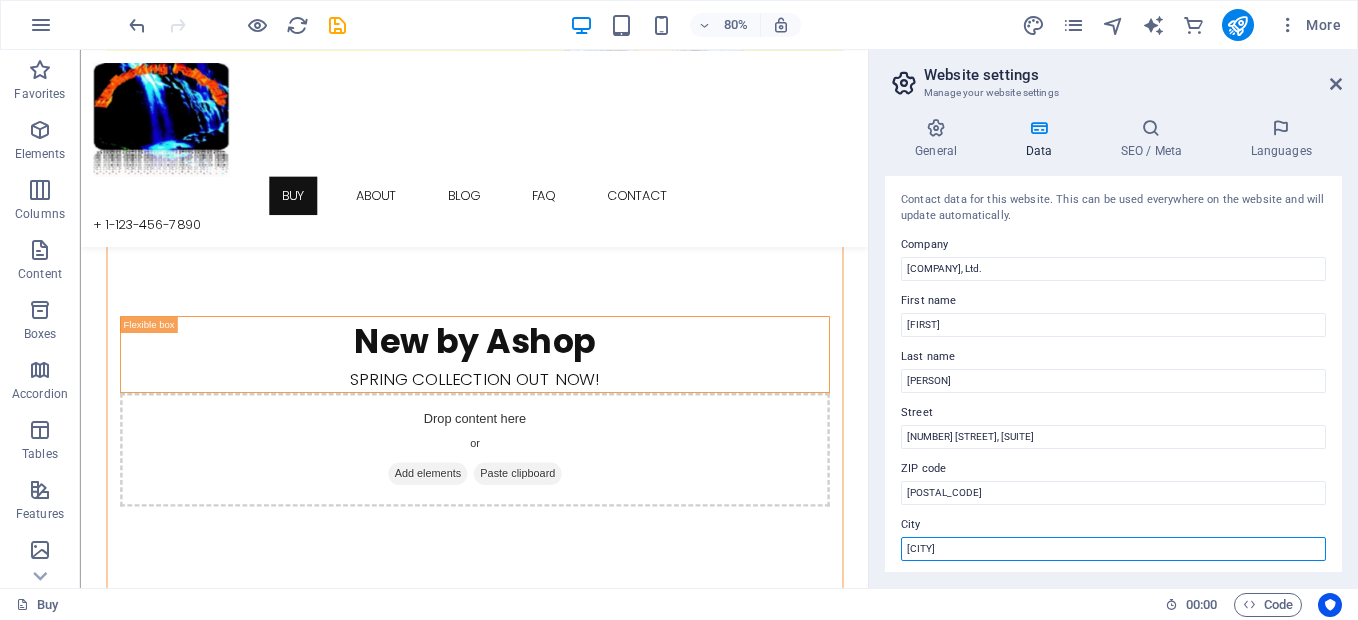 type on "[LAST]" 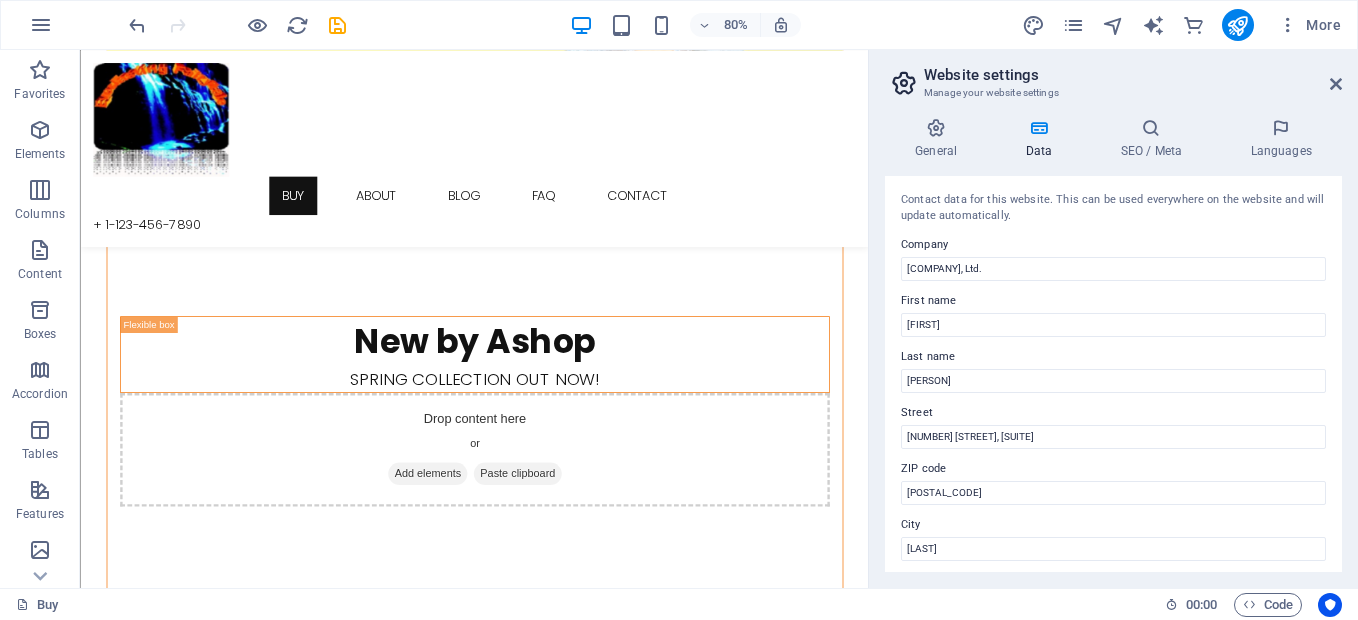 click on "Contact data for this website. This can be used everywhere on the website and will update automatically. Company [COMPANY], Ltd. First name [PERSON] Last name [PERSON] Street [NUMBER] [STREET], [SUITE] ZIP code [POSTAL_CODE] City [CITY] Email [EMAIL] Phone [PHONE] Mobile Fax Custom field 1 Custom field 2 Custom field 3 Custom field 4 Custom field 5 Custom field 6" at bounding box center (1113, 374) 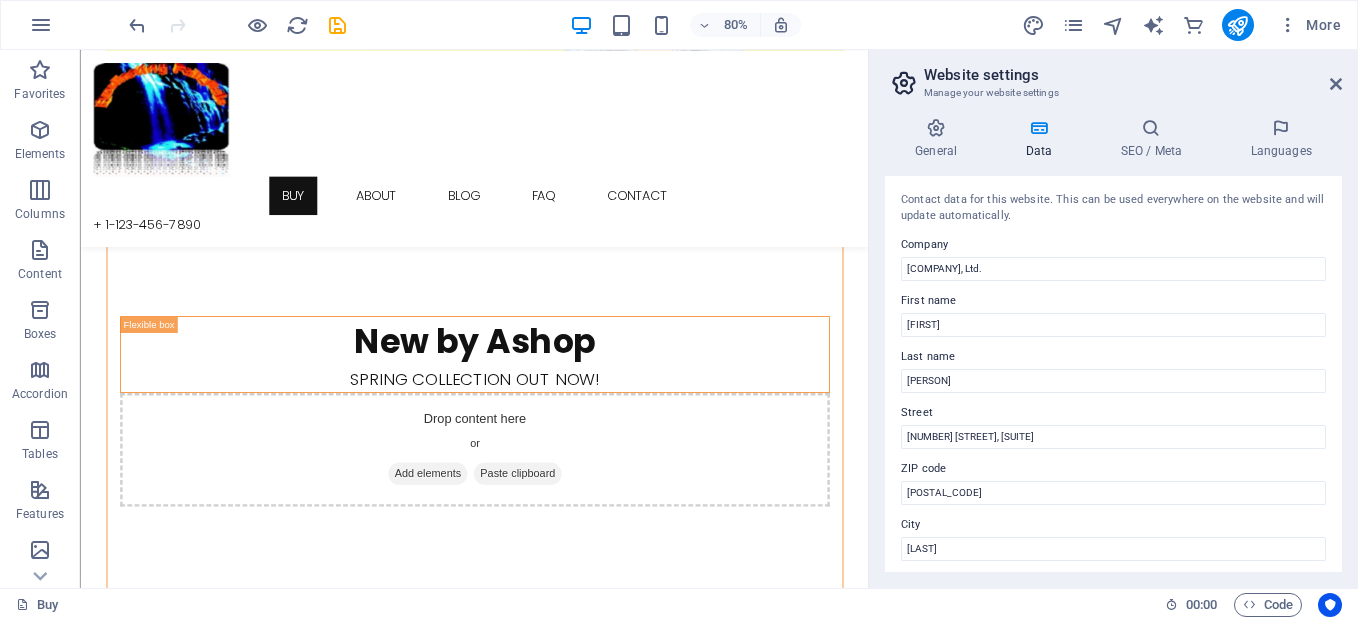 click on "Contact data for this website. This can be used everywhere on the website and will update automatically. Company [COMPANY], Ltd. First name [PERSON] Last name [PERSON] Street [NUMBER] [STREET], [SUITE] ZIP code [POSTAL_CODE] City [CITY] Email [EMAIL] Phone [PHONE] Mobile Fax Custom field 1 Custom field 2 Custom field 3 Custom field 4 Custom field 5 Custom field 6" at bounding box center [1113, 374] 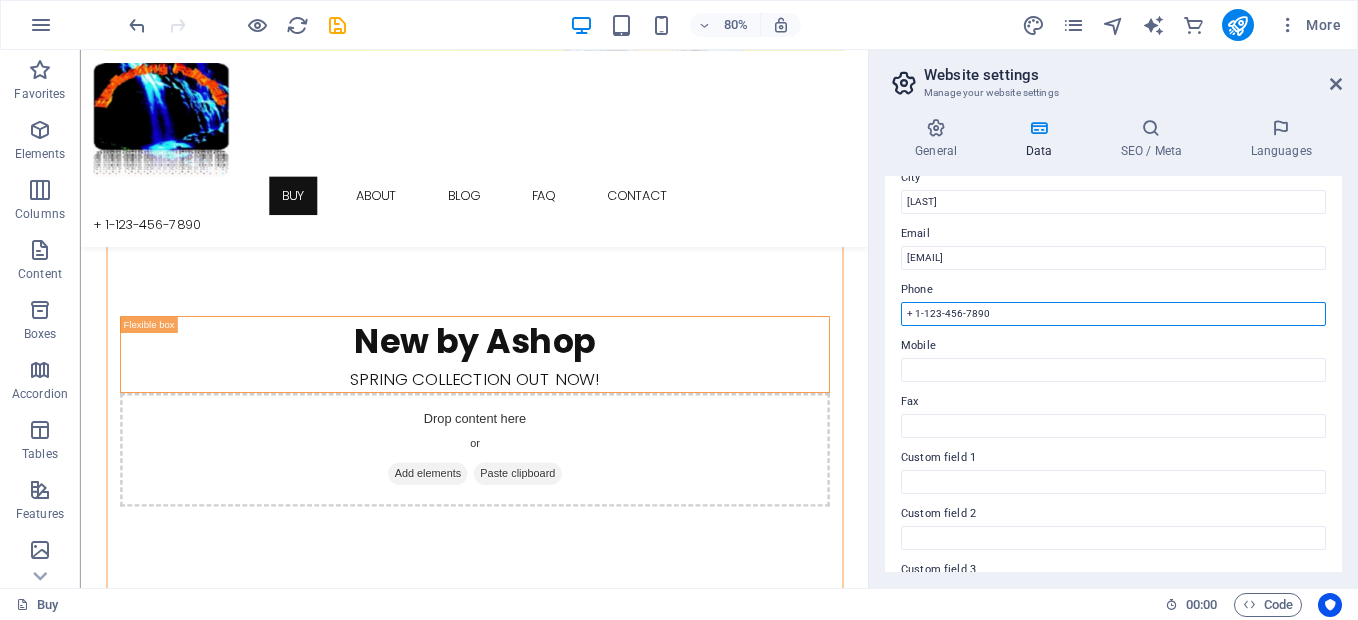 click on "+ 1-123-456-7890" at bounding box center (1113, 314) 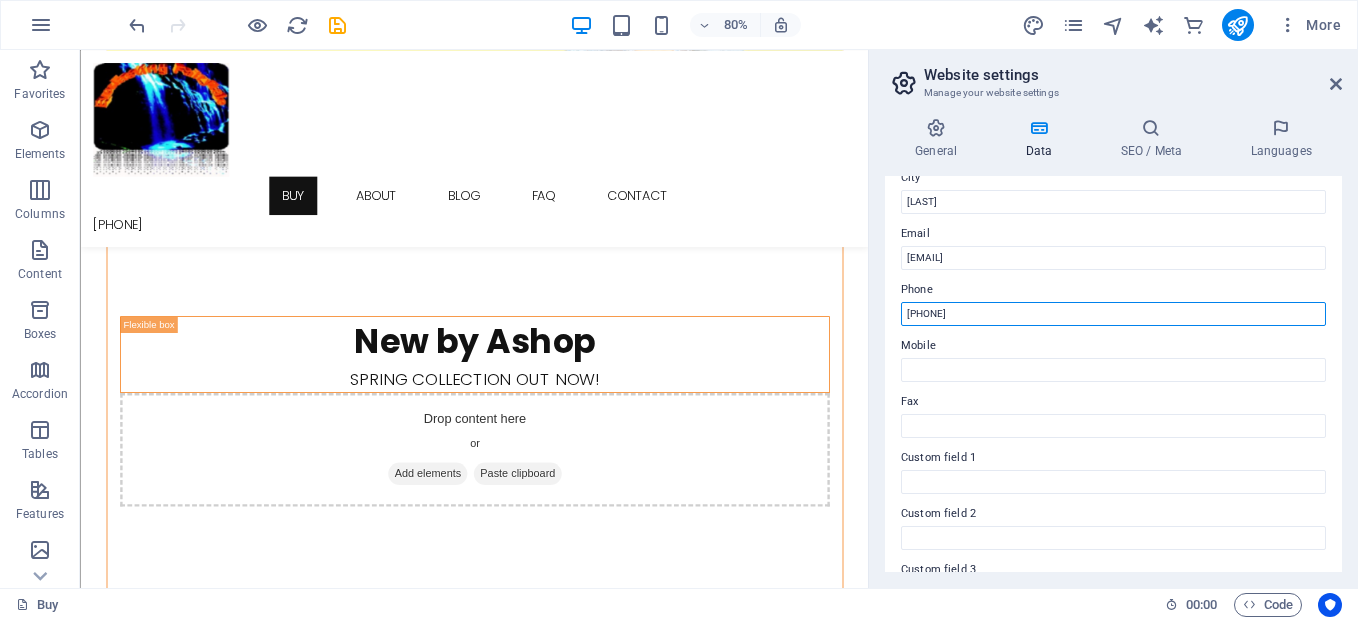 click on "[PHONE]" at bounding box center (1113, 314) 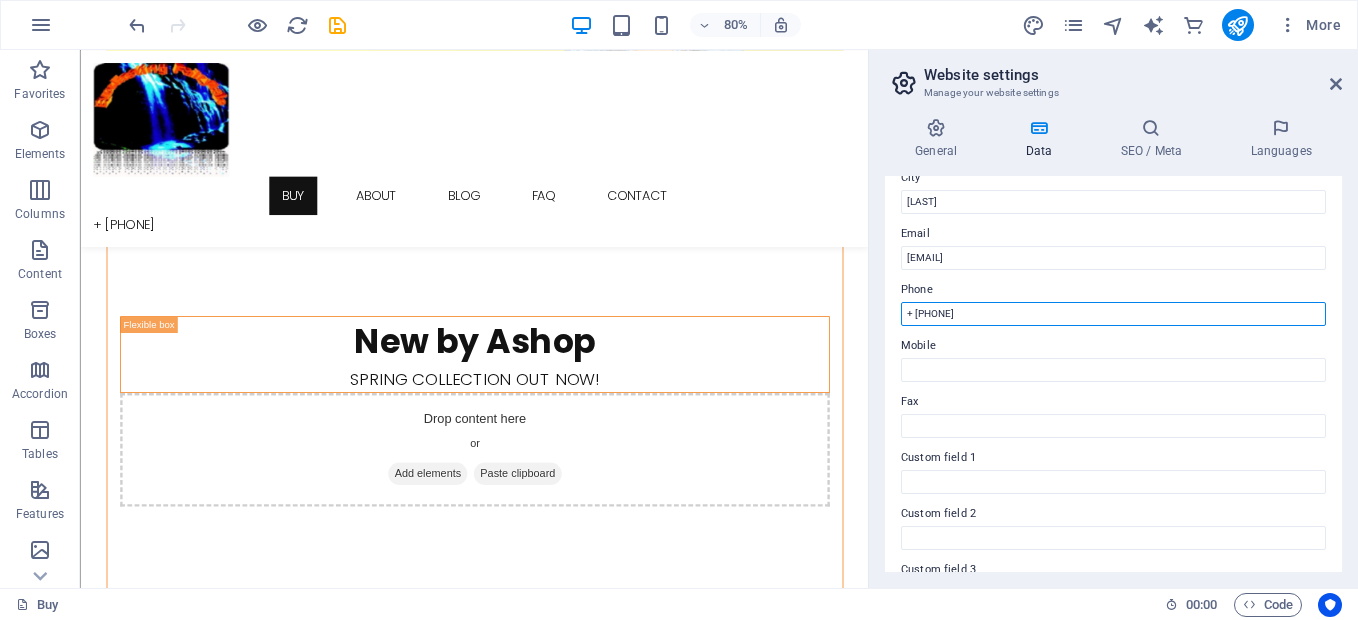 click on "+ [PHONE]" at bounding box center (1113, 314) 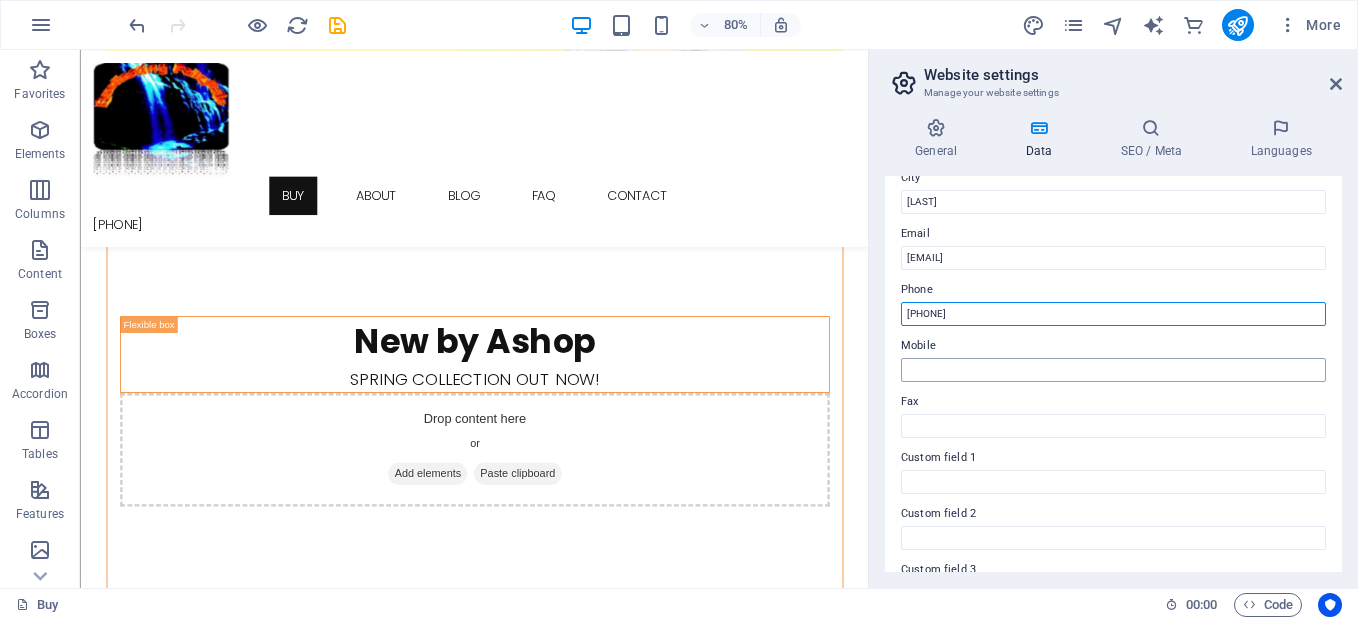 type on "[PHONE]" 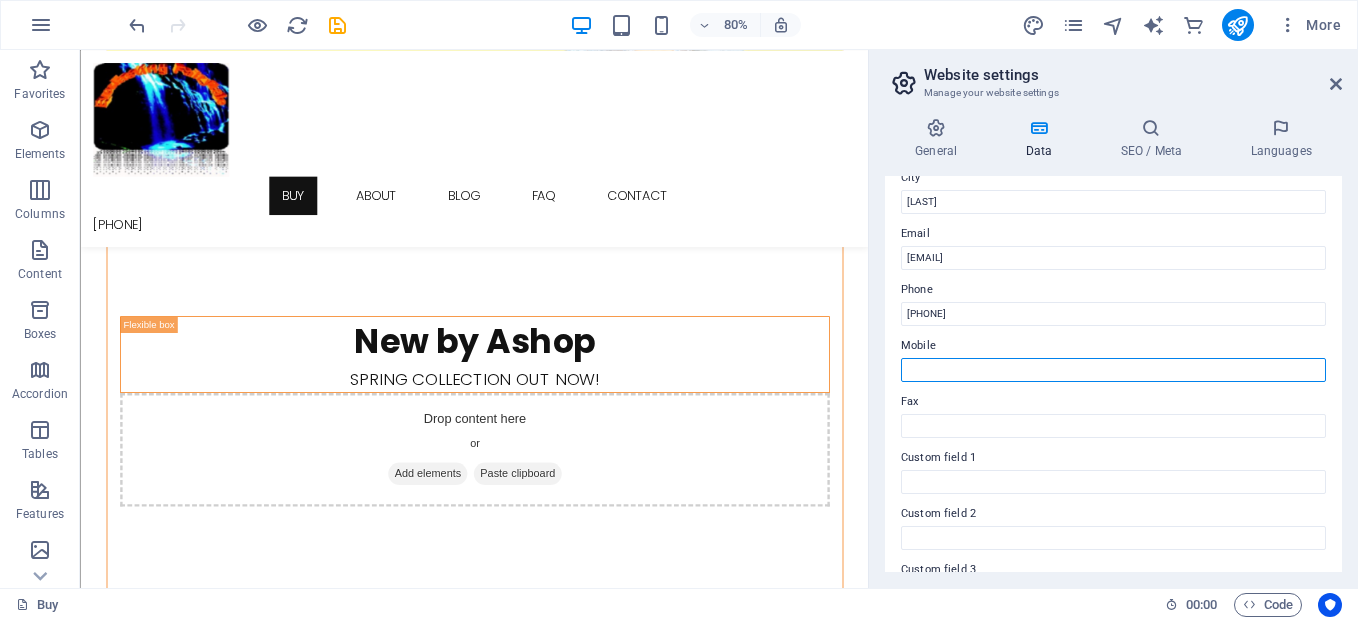 drag, startPoint x: 958, startPoint y: 373, endPoint x: 952, endPoint y: 383, distance: 11.661903 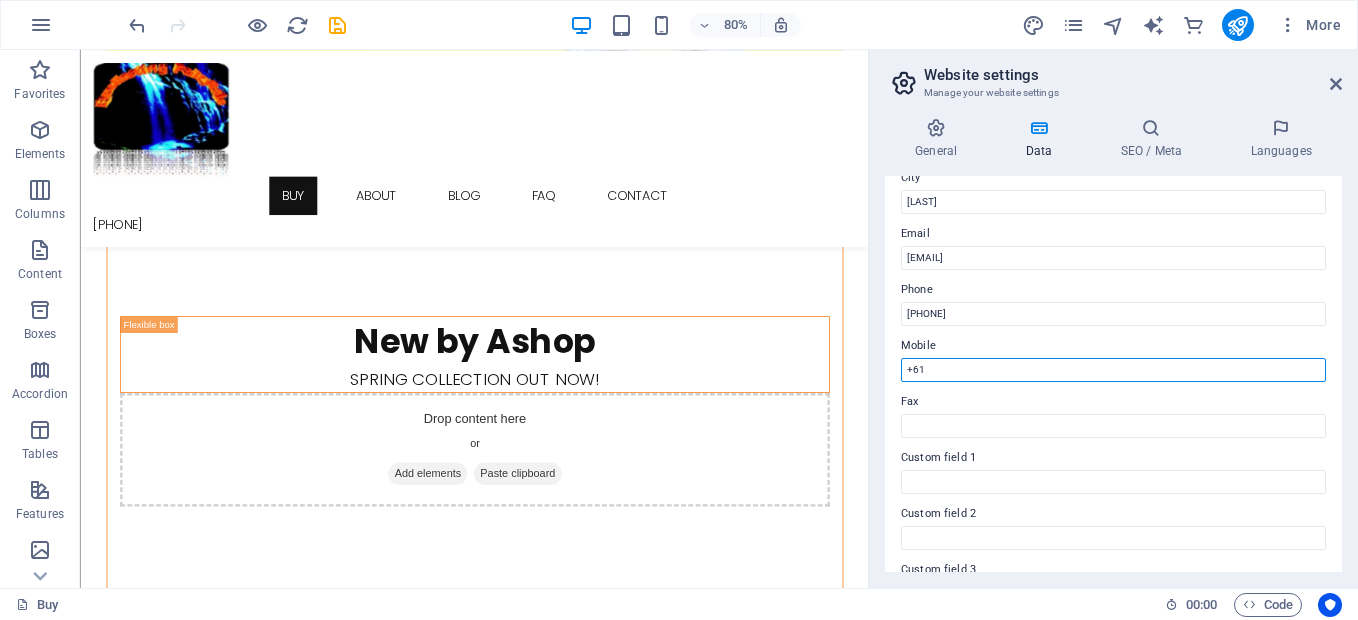 click on "+61" at bounding box center [1113, 370] 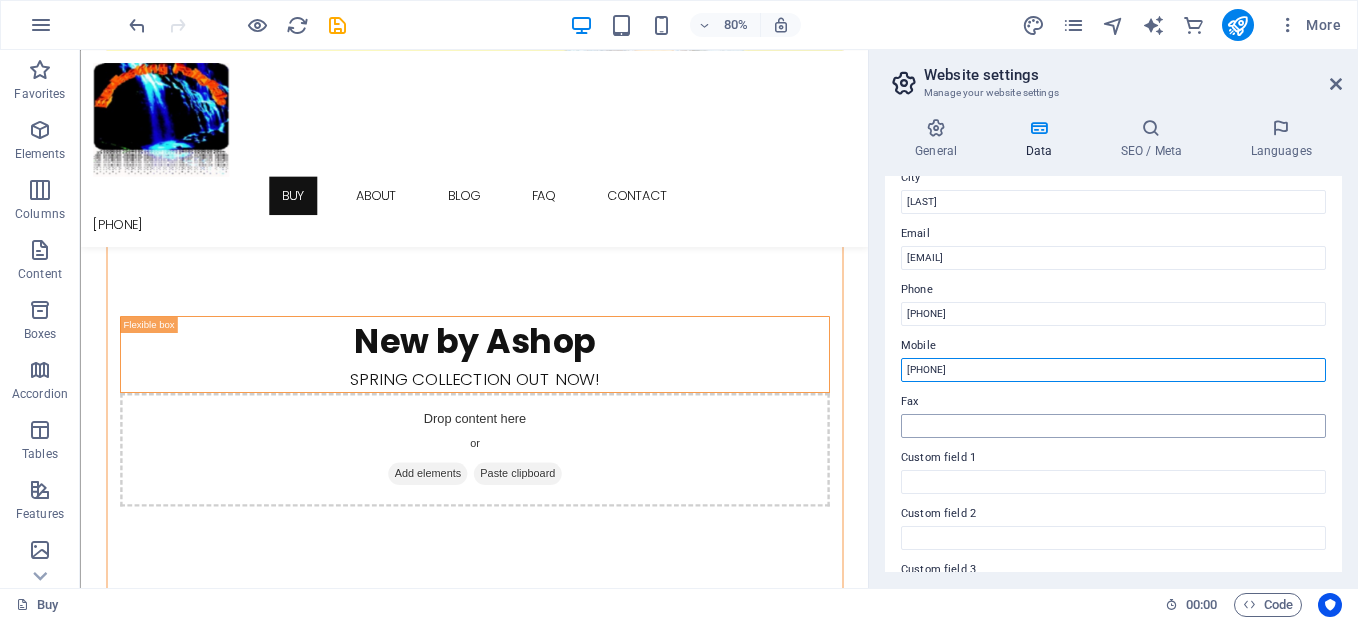 type on "[PHONE]" 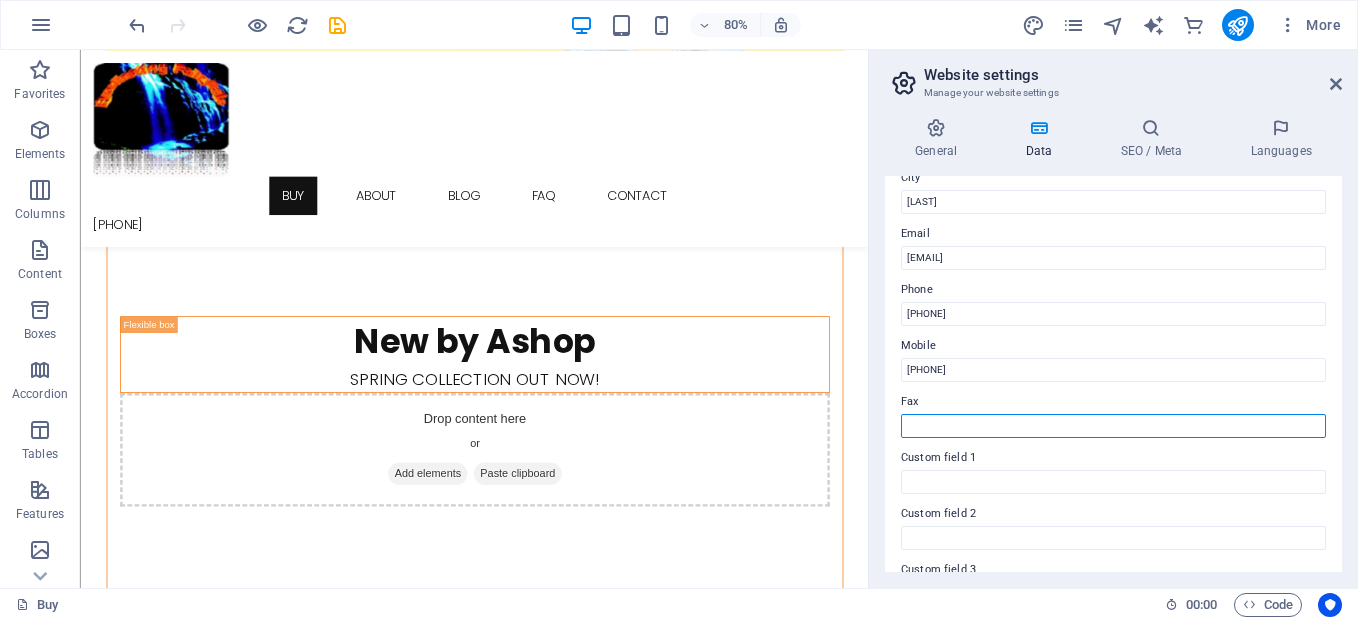 click on "Fax" at bounding box center [1113, 426] 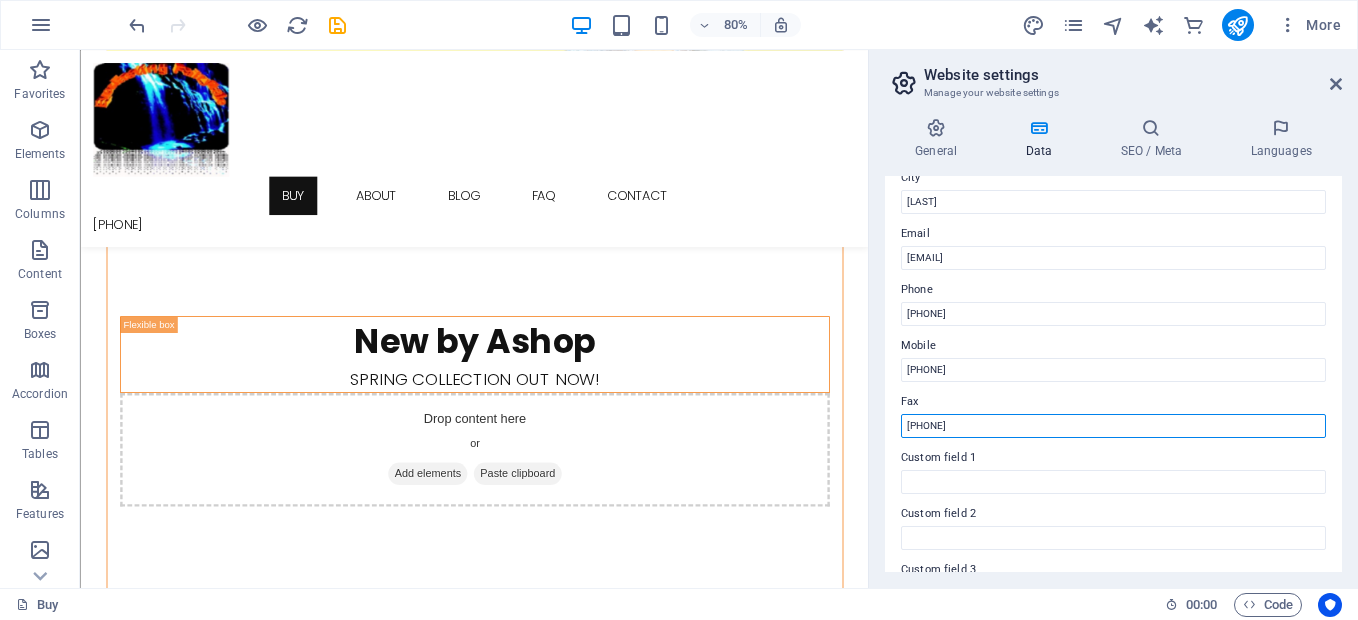 type on "[PHONE]" 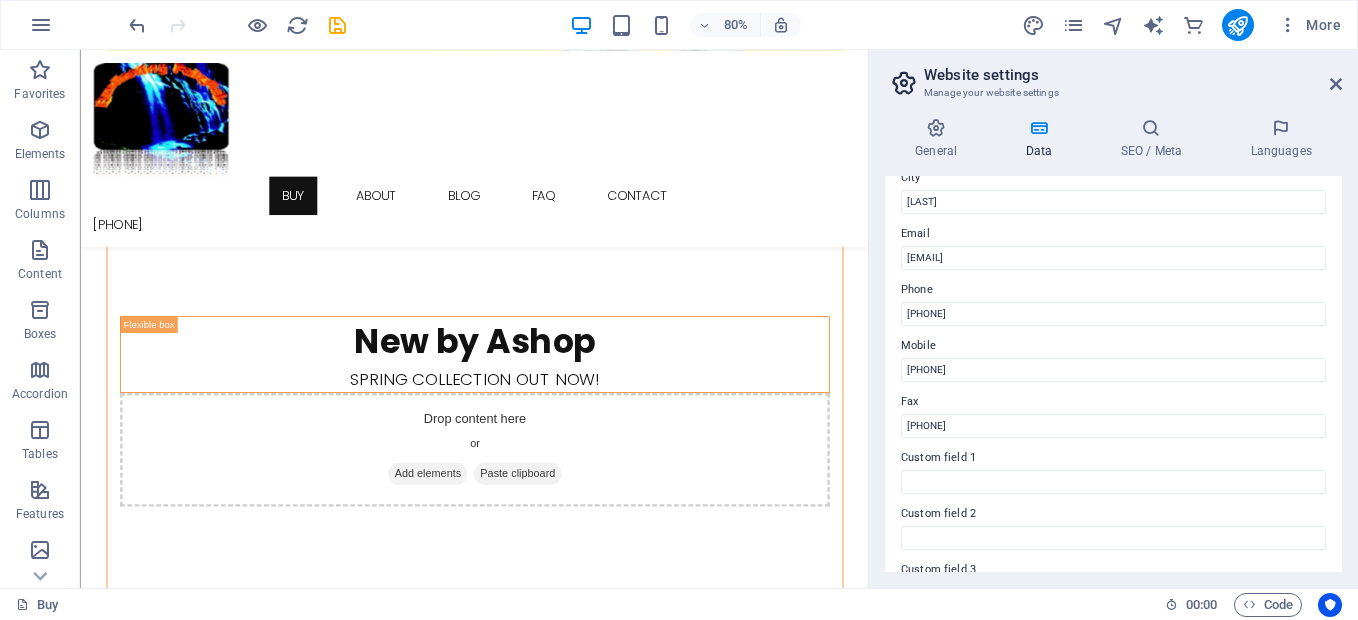 click on "General Data SEO / Meta Languages Website name [DOMAIN] Logo Drag files here, click to choose files or select files from Files or our free stock photos & videos Select files from the file manager, stock photos, or upload file(s) Upload Favicon Set the favicon of your website here. A favicon is a small icon shown in the browser tab next to your website title. It helps visitors identify your website. Drag files here, click to choose files or select files from Files or our free stock photos & videos Select files from the file manager, stock photos, or upload file(s) Upload Preview Image (Open Graph) This image will be shown when the website is shared on social networks Drag files here, click to choose files or select files from Files or our free stock photos & videos Select files from the file manager, stock photos, or upload file(s) Upload Contact data for this website. This can be used everywhere on the website and will update automatically. Company [COMPANY], Ltd. First name [PERSON]" at bounding box center (1113, 345) 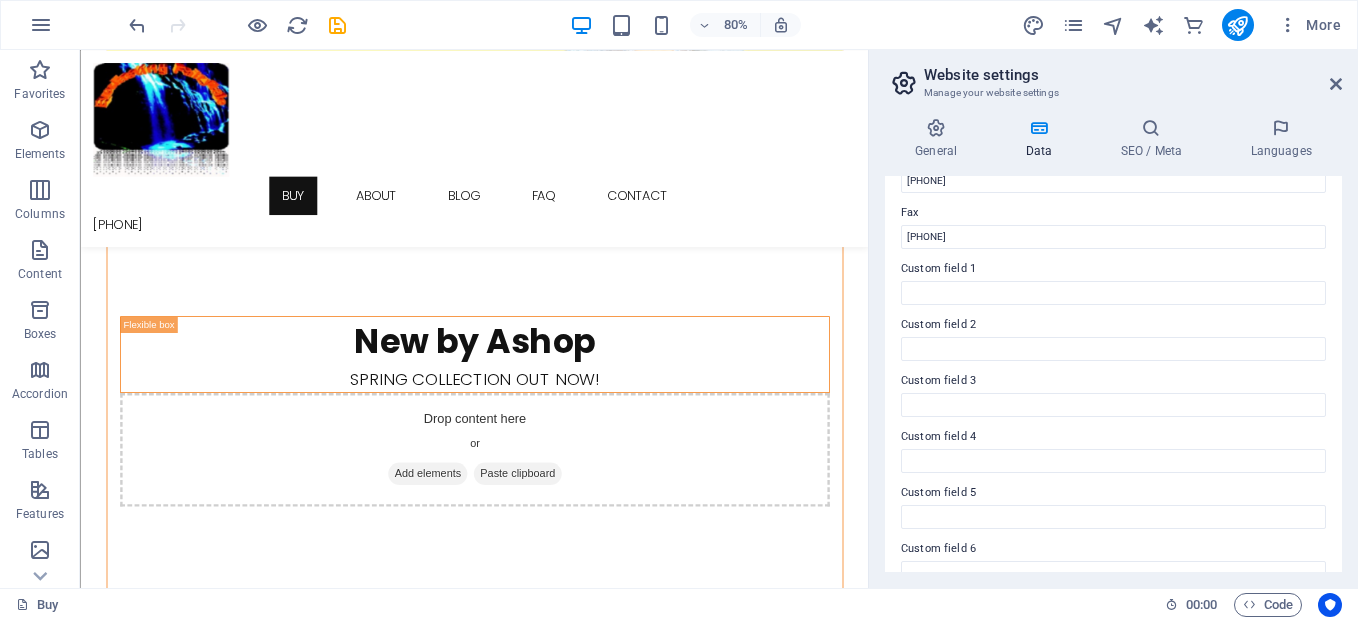 scroll, scrollTop: 565, scrollLeft: 0, axis: vertical 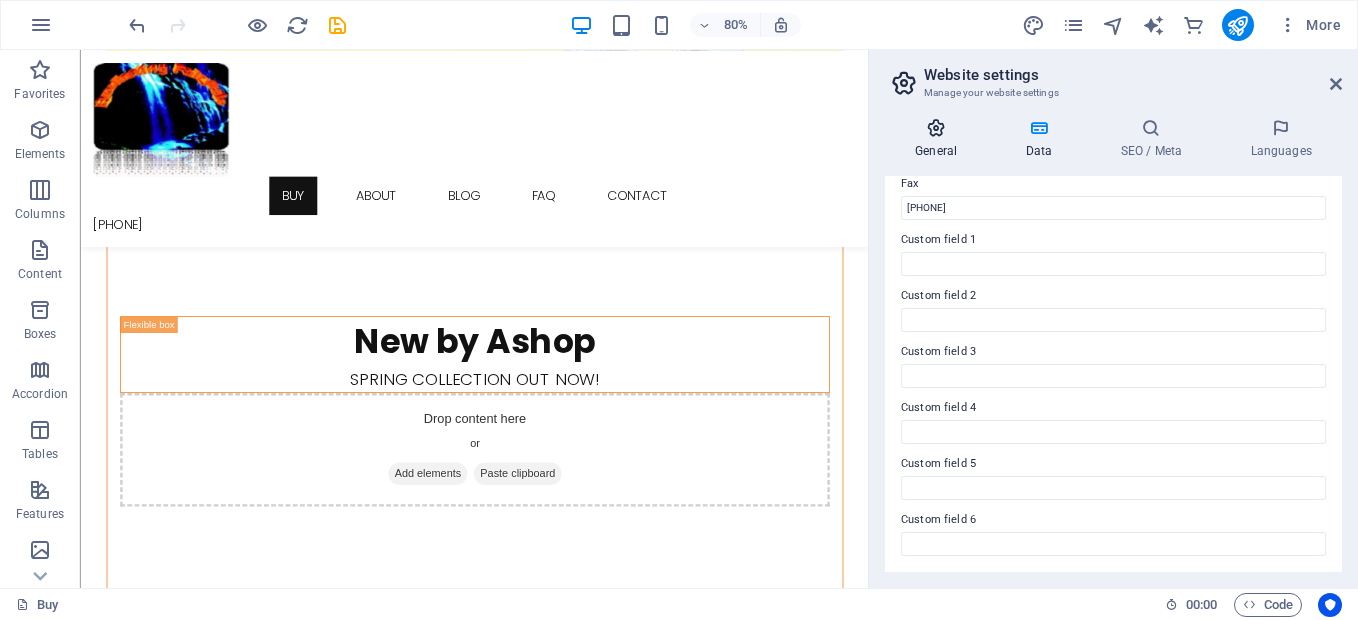 click on "General" at bounding box center (940, 139) 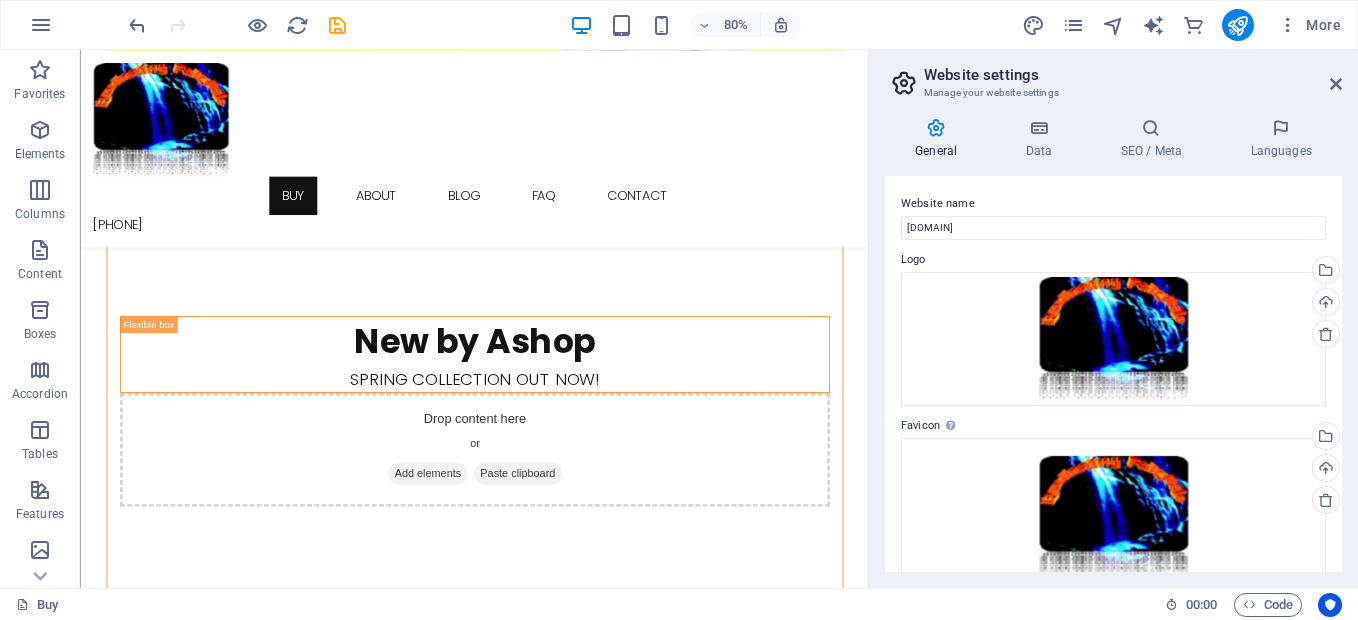 drag, startPoint x: 1357, startPoint y: 325, endPoint x: 1340, endPoint y: 384, distance: 61.400326 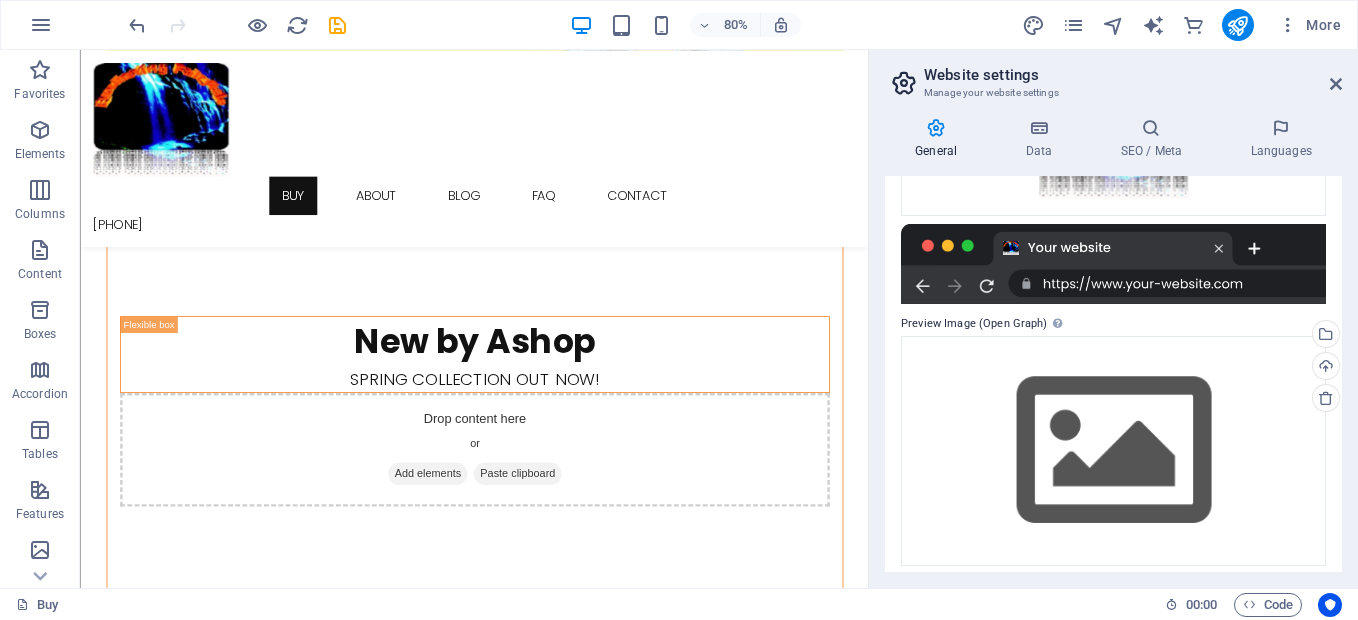 scroll, scrollTop: 392, scrollLeft: 0, axis: vertical 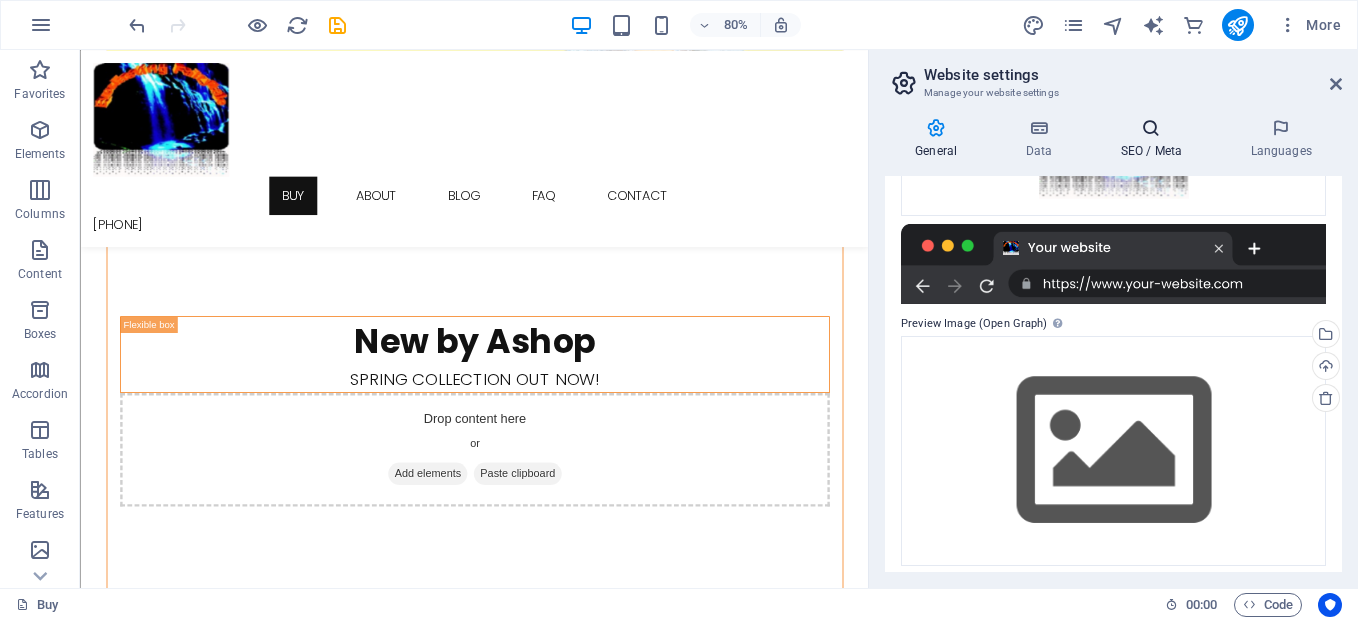 click at bounding box center [1151, 128] 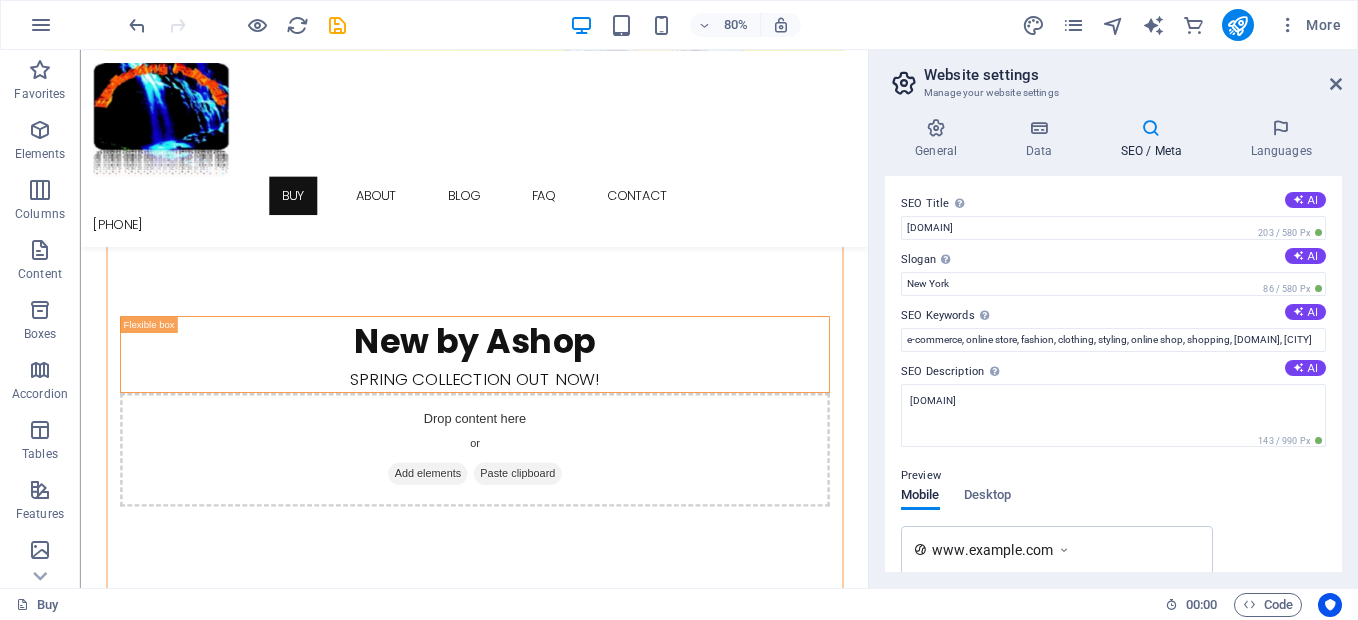 click at bounding box center (1151, 128) 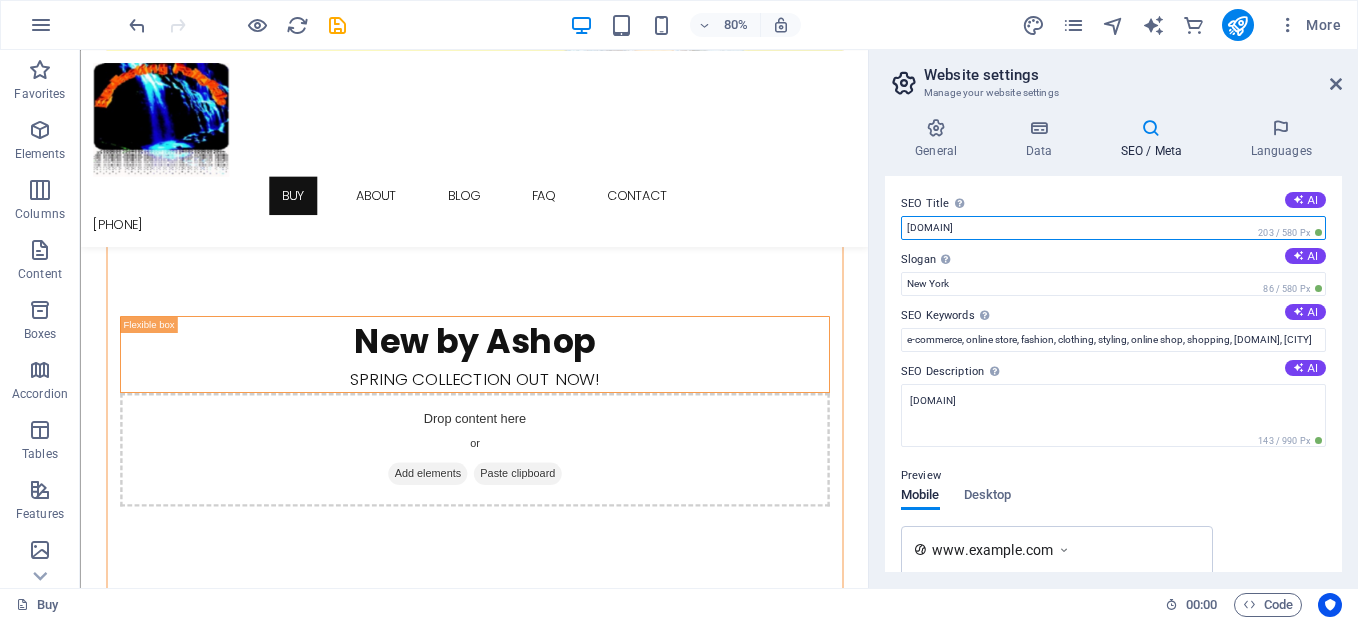 click on "[DOMAIN]" at bounding box center (1113, 228) 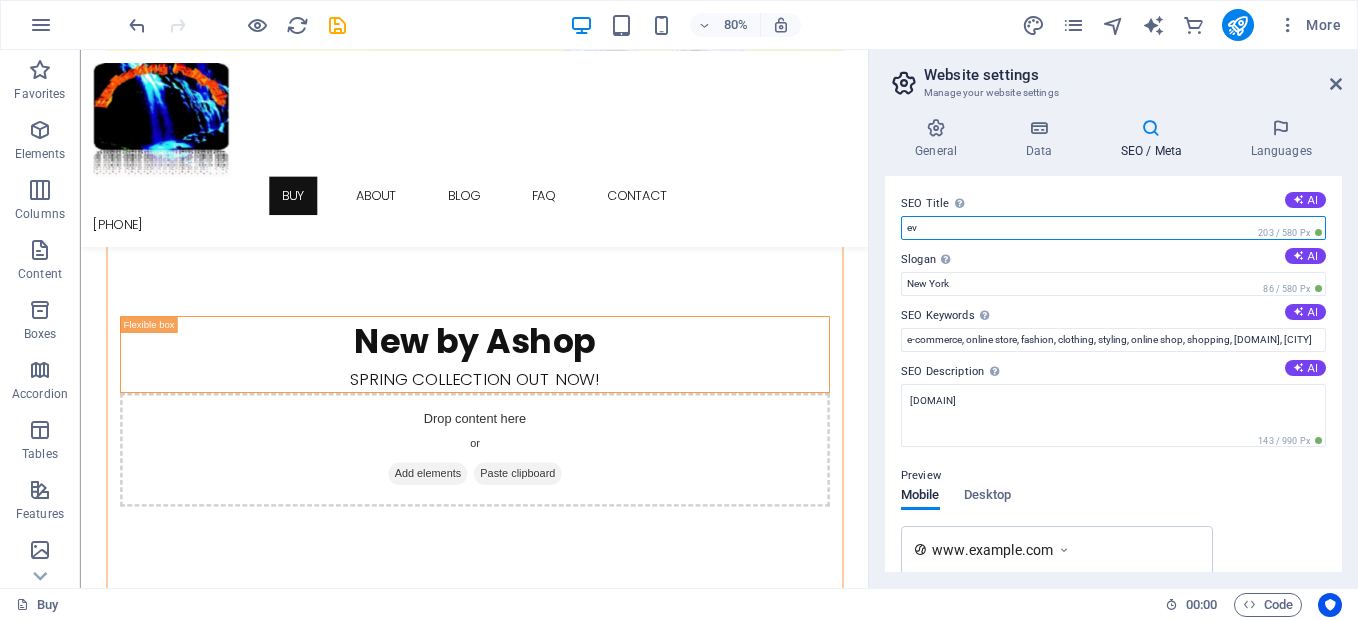type on "e" 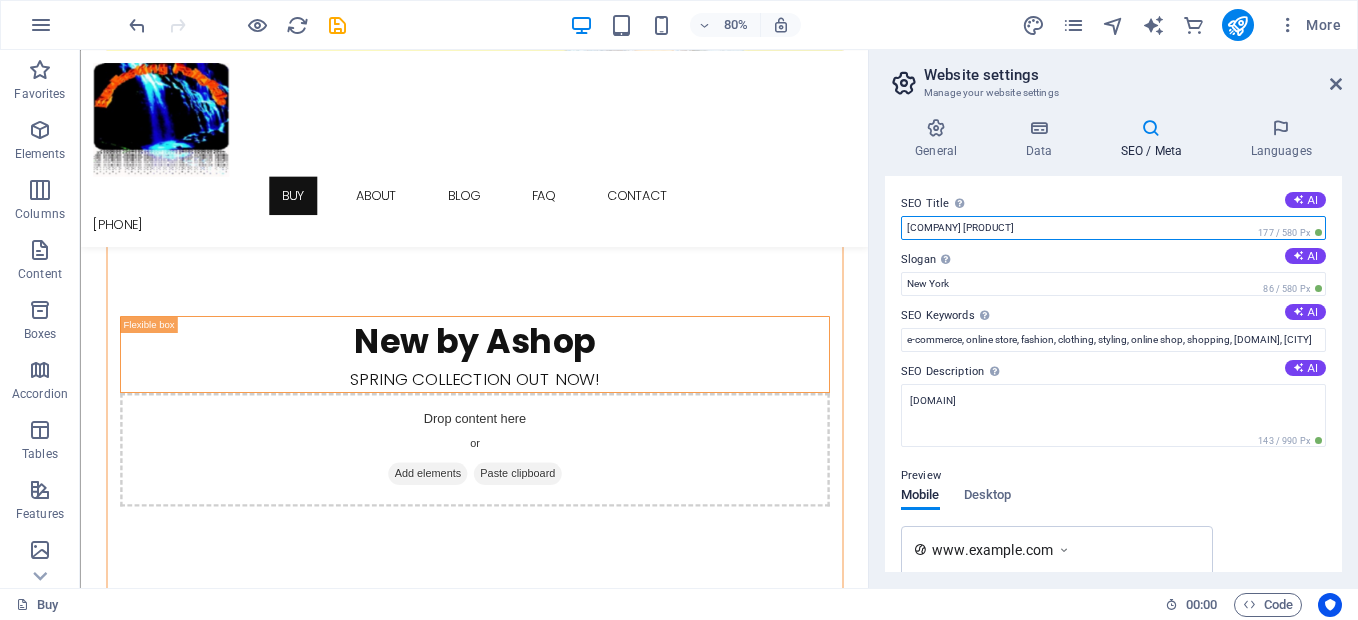 click on "[COMPANY] [PRODUCT]" at bounding box center [1113, 228] 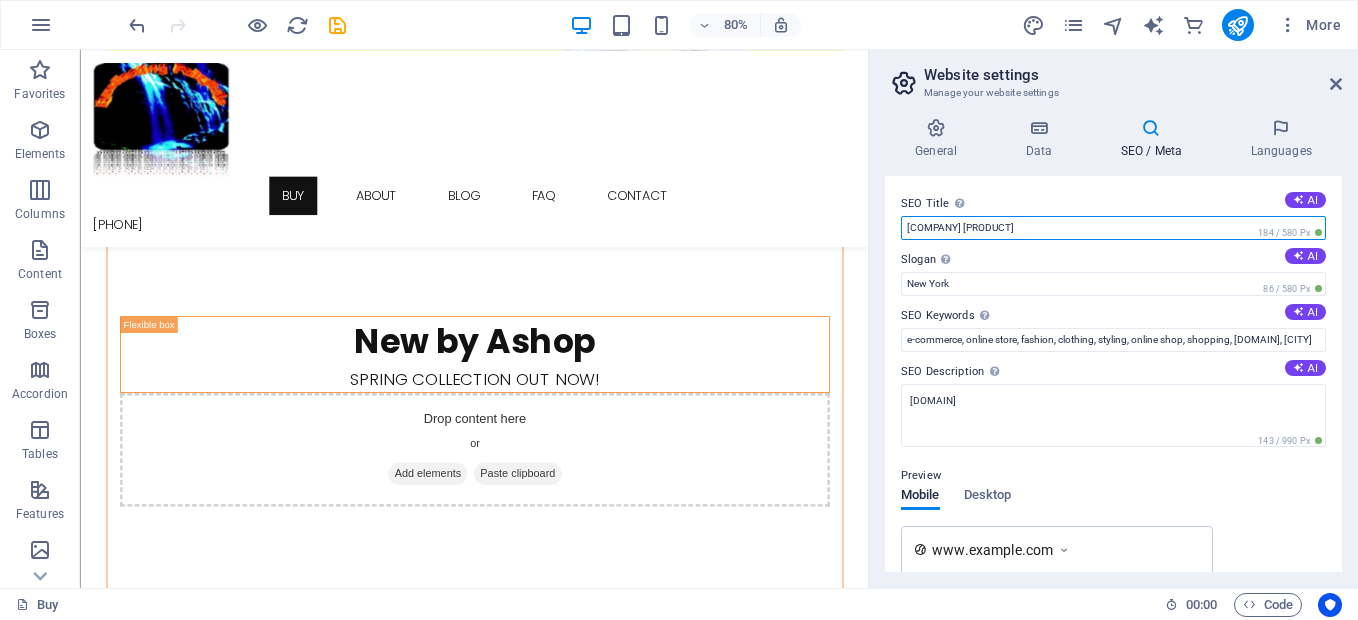 click on "[COMPANY] [PRODUCT]" at bounding box center [1113, 228] 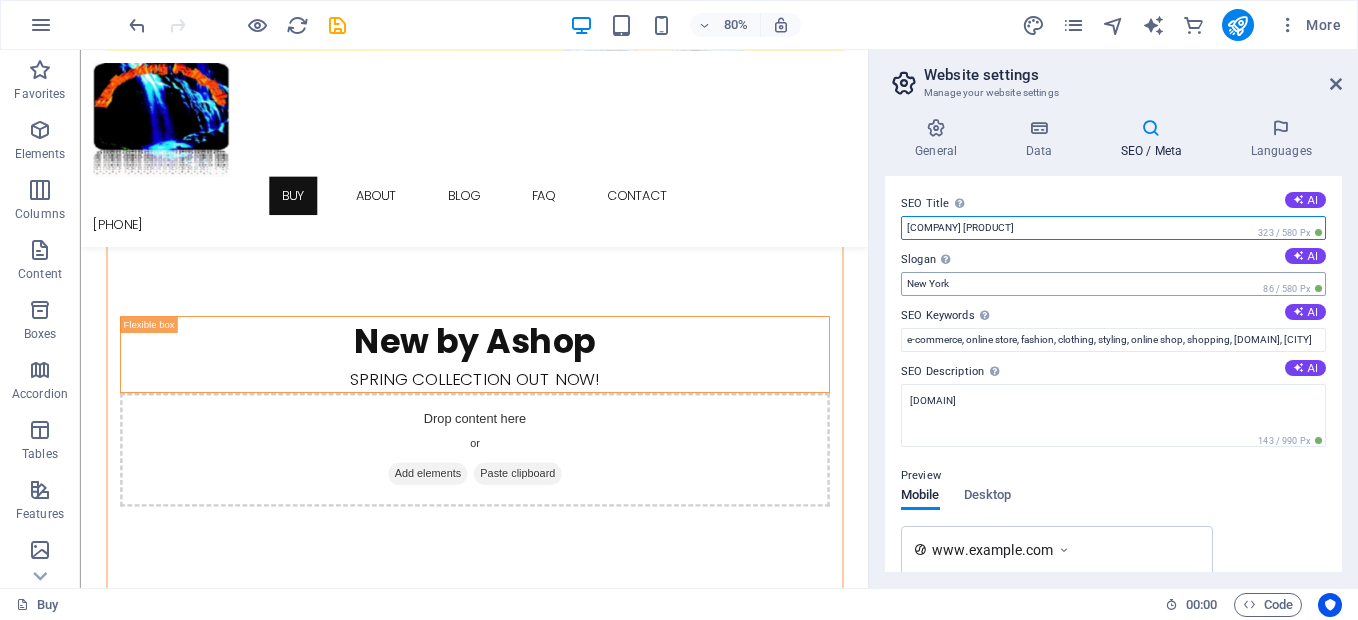 type on "[COMPANY] [PRODUCT]" 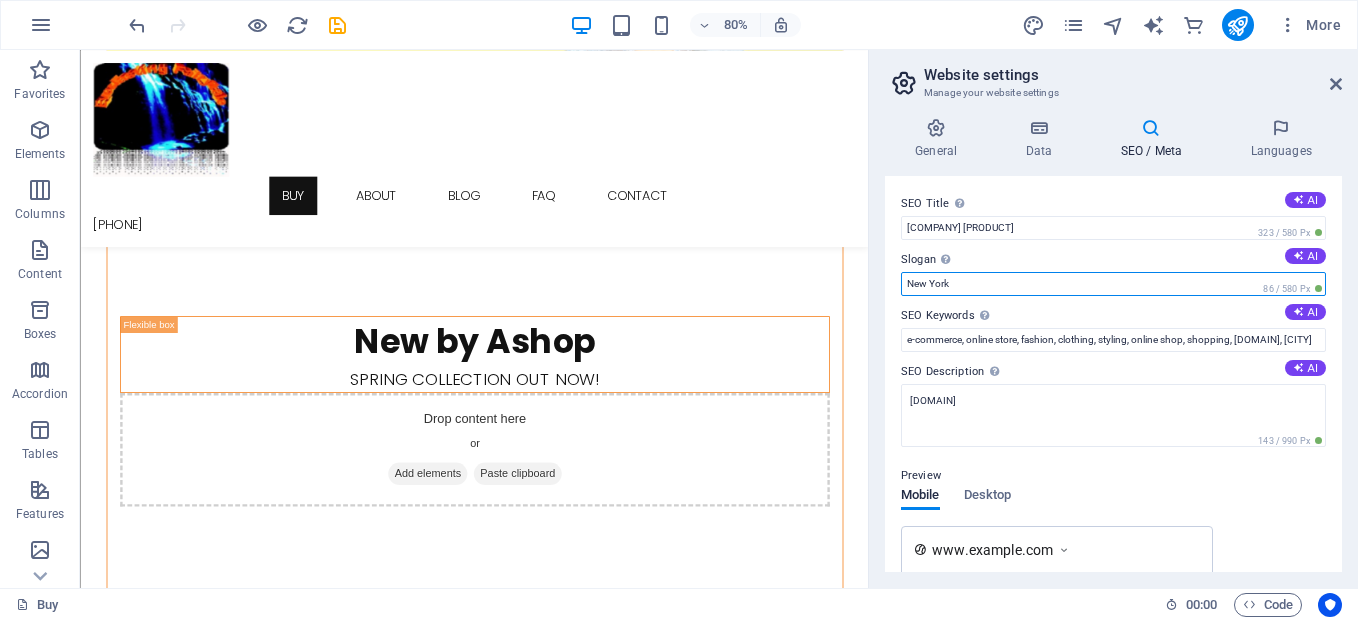 click on "New York" at bounding box center (1113, 284) 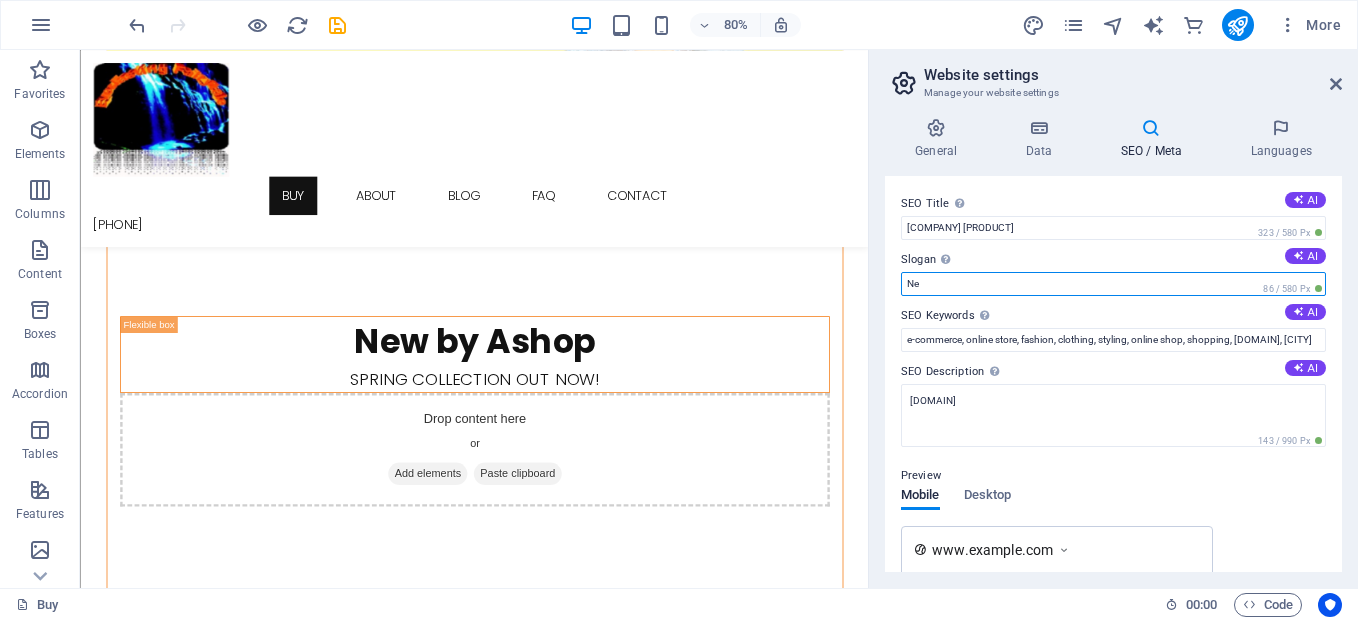 type on "N" 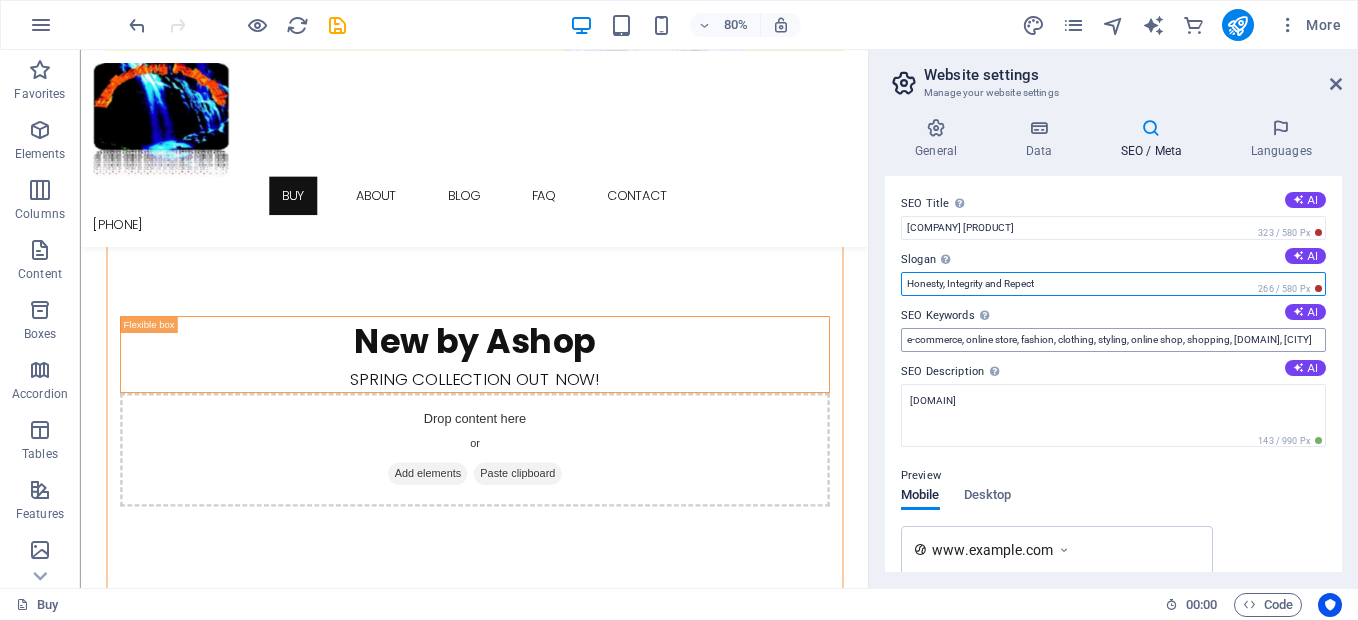 type on "Honesty, Integrity and Repect" 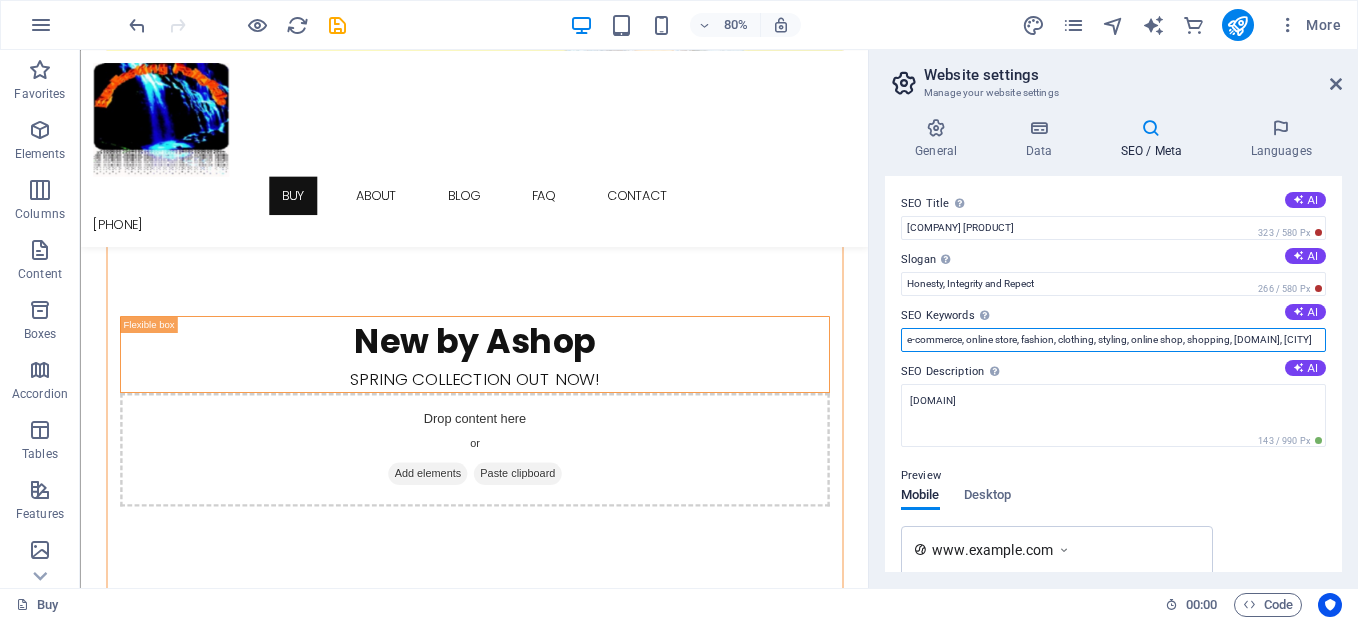 click on "e-commerce, online store, fashion, clothing, styling, online shop, shopping, [DOMAIN], [CITY]" at bounding box center (1113, 340) 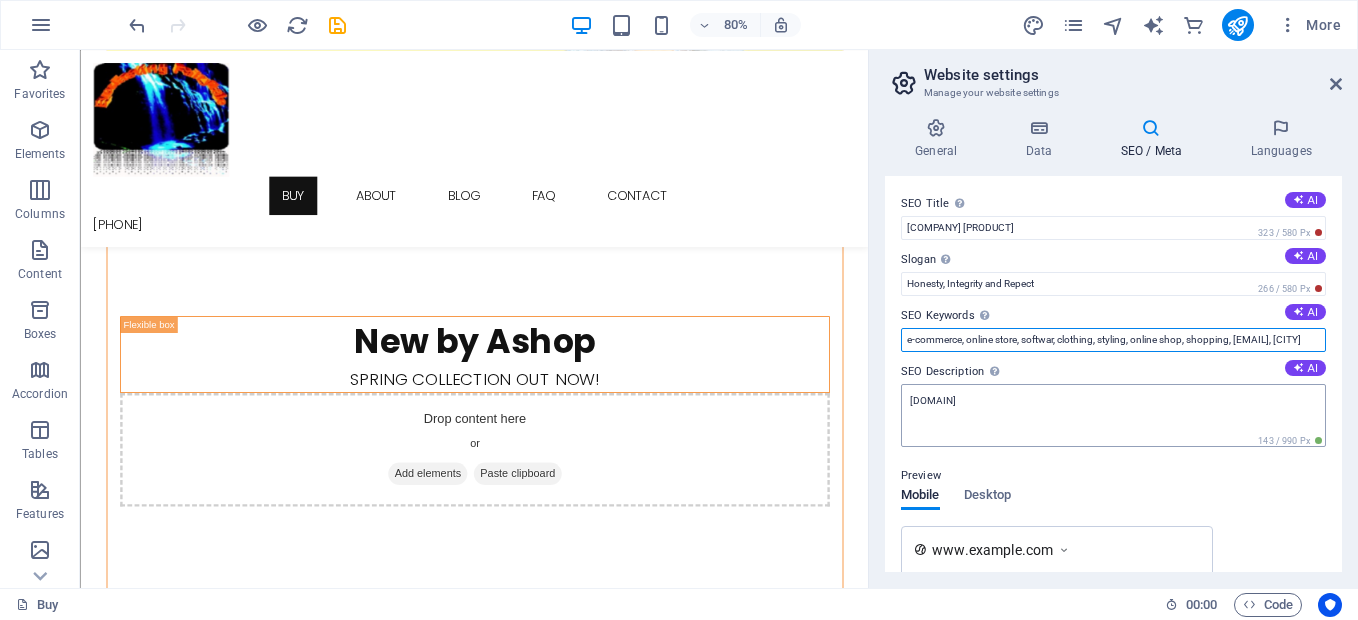 type on "e-commerce, online store, softwar, clothing, styling, online shop, shopping, [EMAIL], [CITY]" 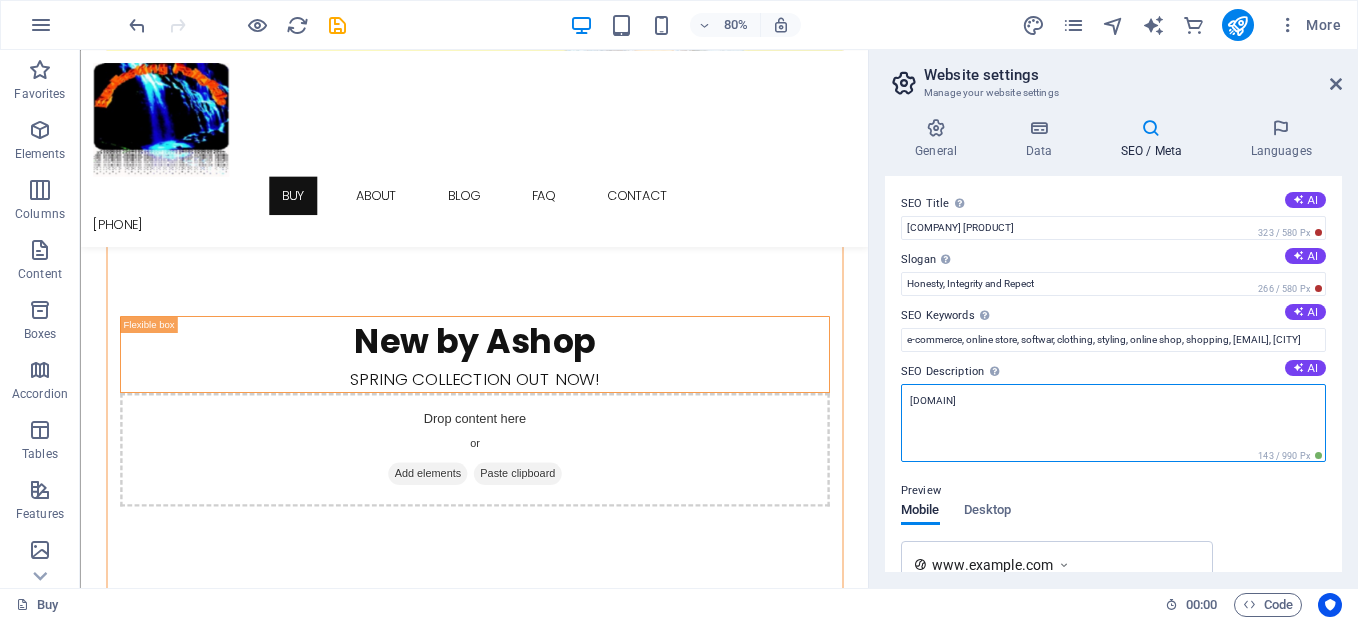click on "[DOMAIN]" at bounding box center (1113, 423) 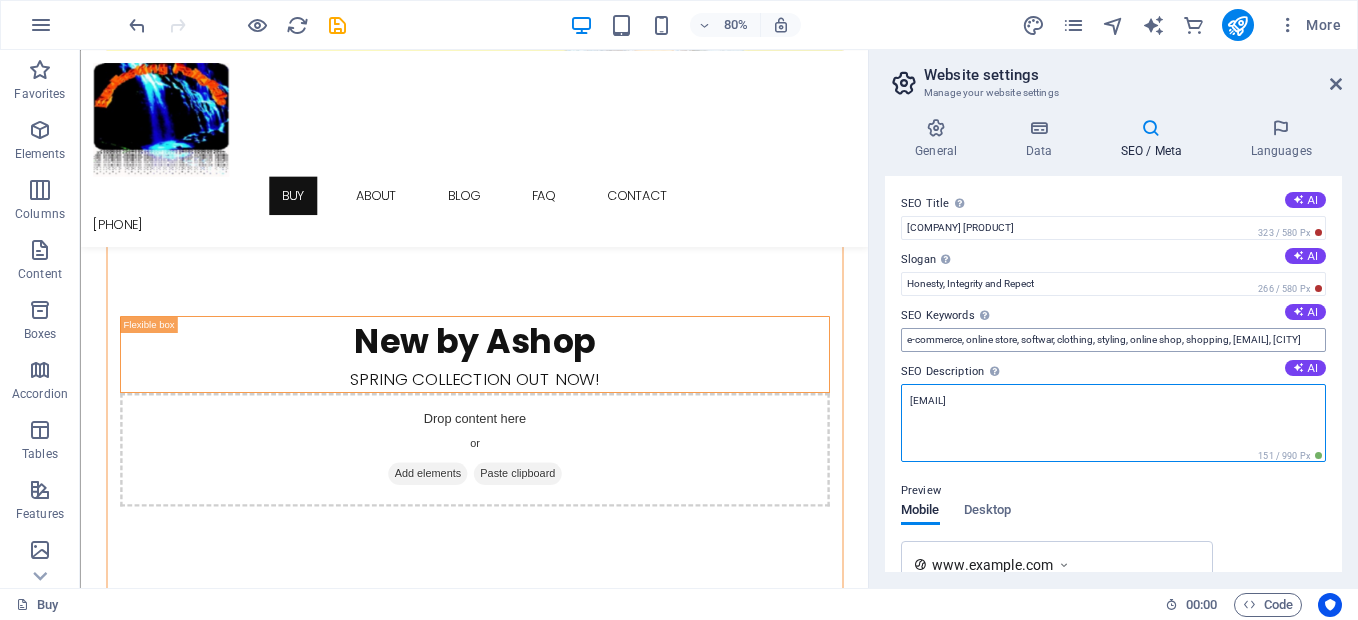 type on "[EMAIL]" 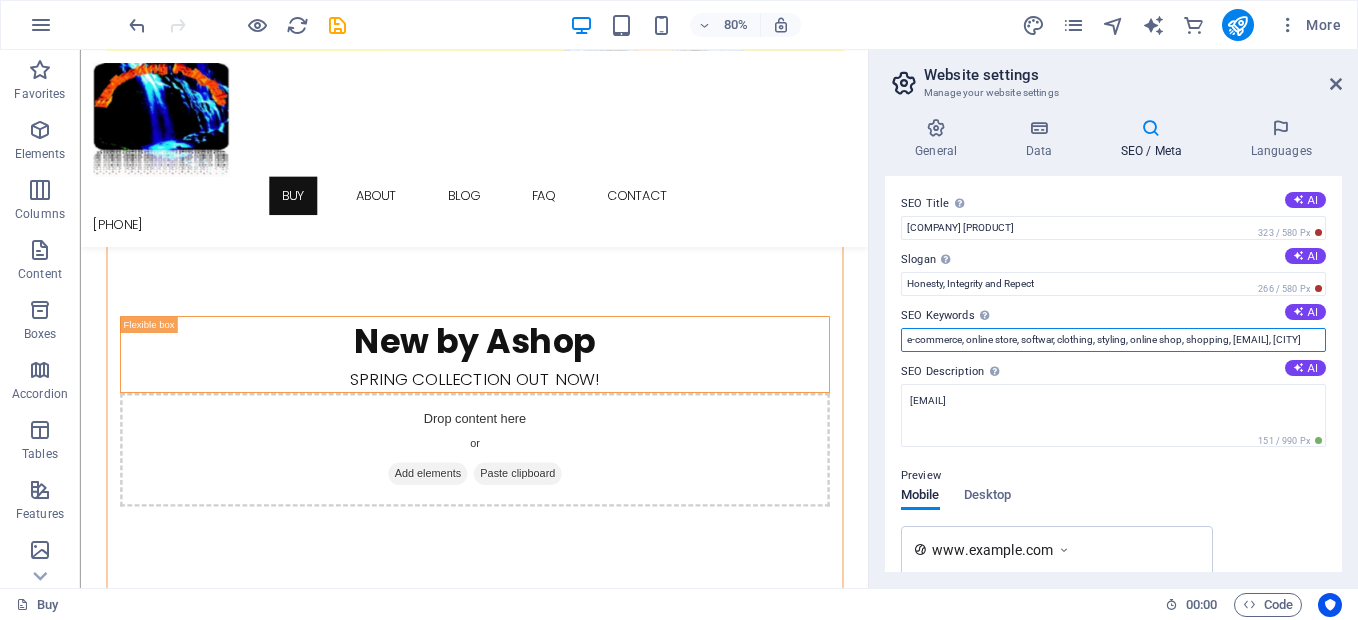 click on "e-commerce, online store, softwar, clothing, styling, online shop, shopping, [EMAIL], [CITY]" at bounding box center (1113, 340) 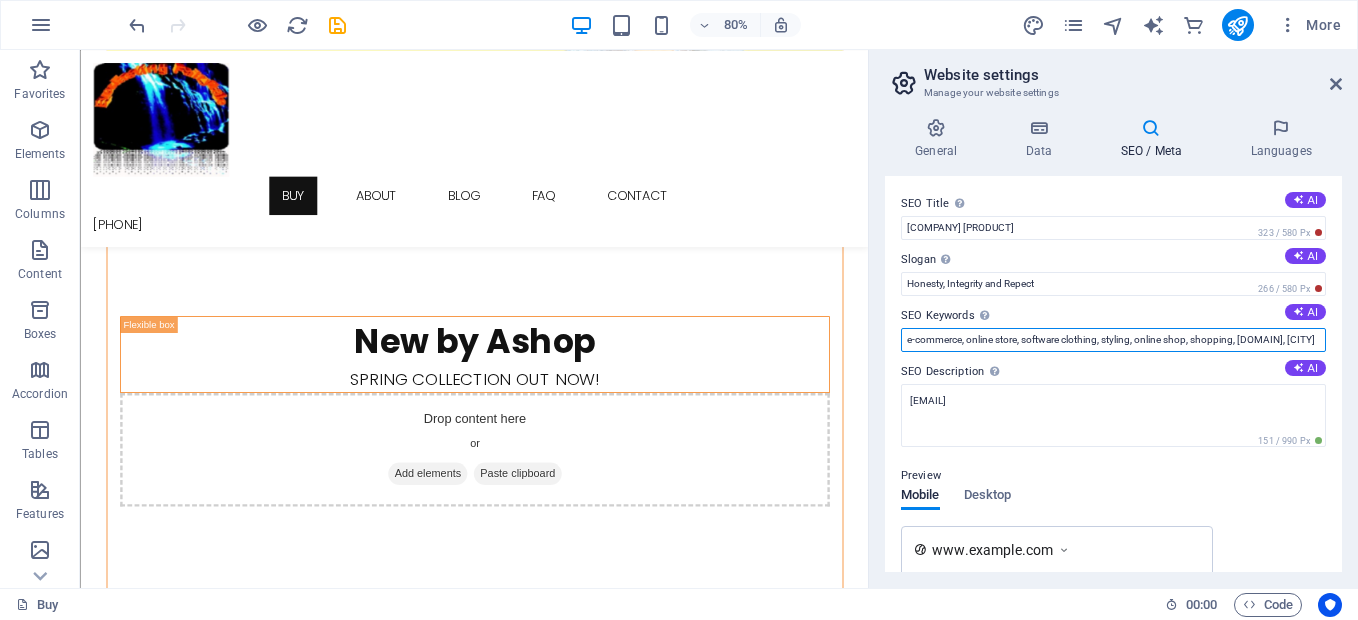 click on "e-commerce, online store, software clothing, styling, online shop, shopping, [DOMAIN], [CITY]" at bounding box center (1113, 340) 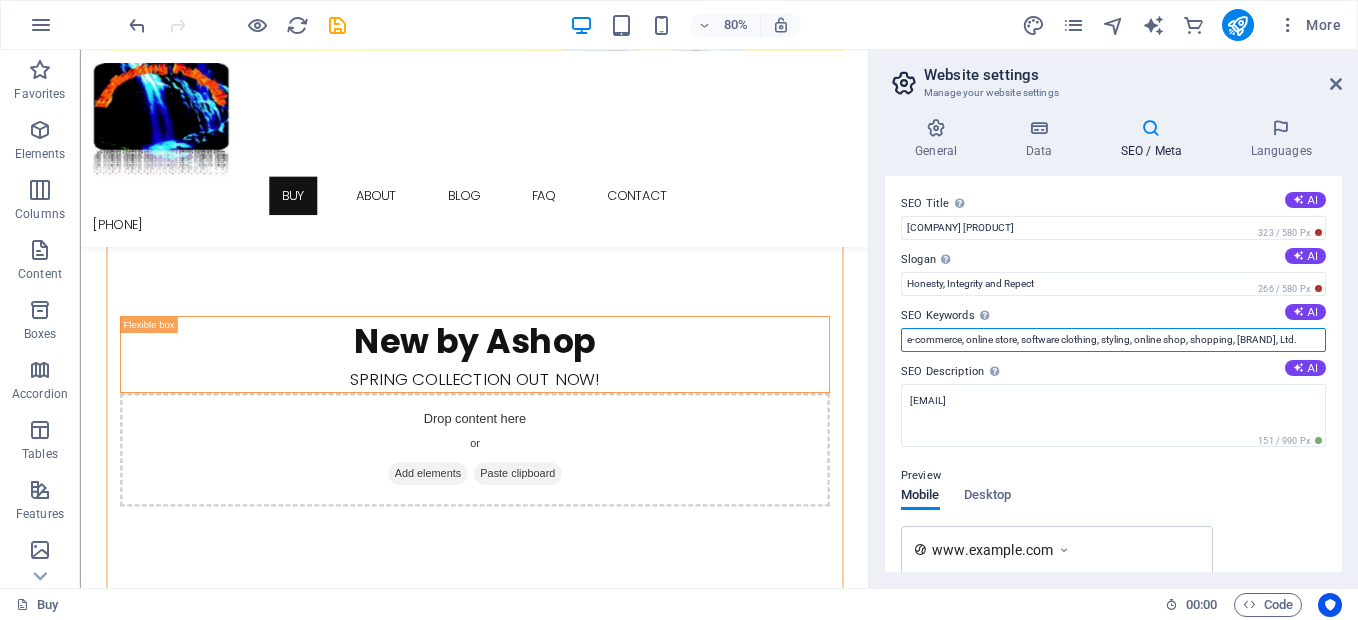 scroll, scrollTop: 0, scrollLeft: 35, axis: horizontal 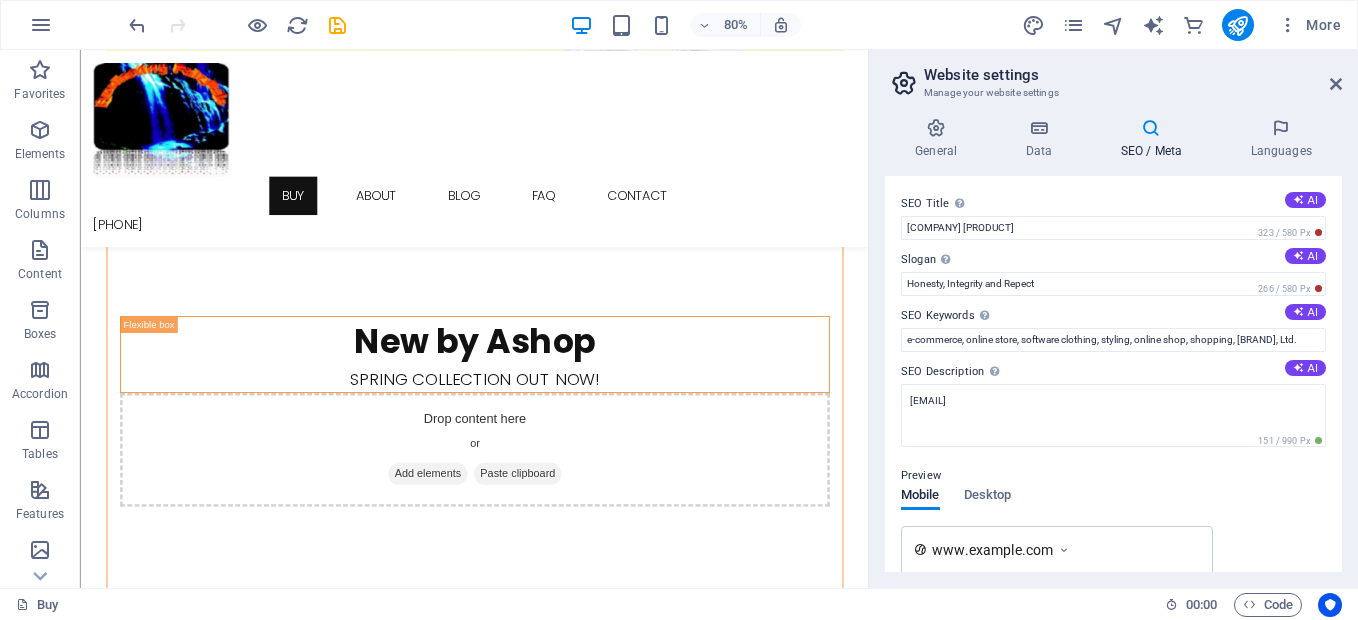 click on "General Data SEO / Meta Languages Website name [DOMAIN] Logo Drag files here, click to choose files or select files from Files or our free stock photos & videos Select files from the file manager, stock photos, or upload file(s) Upload Favicon Set the favicon of your website here. A favicon is a small icon shown in the browser tab next to your website title. It helps visitors identify your website. Drag files here, click to choose files or select files from Files or our free stock photos & videos Select files from the file manager, stock photos, or upload file(s) Upload Preview Image (Open Graph) This image will be shown when the website is shared on social networks Drag files here, click to choose files or select files from Files or our free stock photos & videos Select files from the file manager, stock photos, or upload file(s) Upload Contact data for this website. This can be used everywhere on the website and will update automatically. Company [COMPANY], Ltd. First name [PERSON]" at bounding box center (1113, 345) 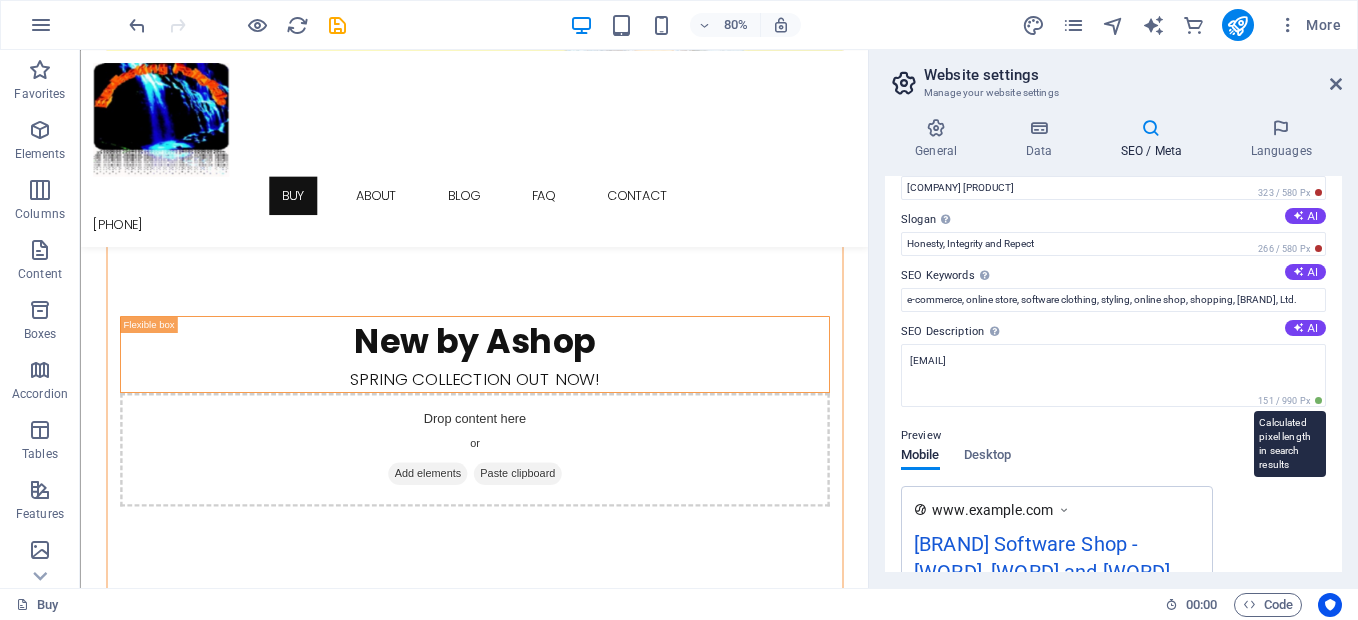scroll, scrollTop: 48, scrollLeft: 0, axis: vertical 